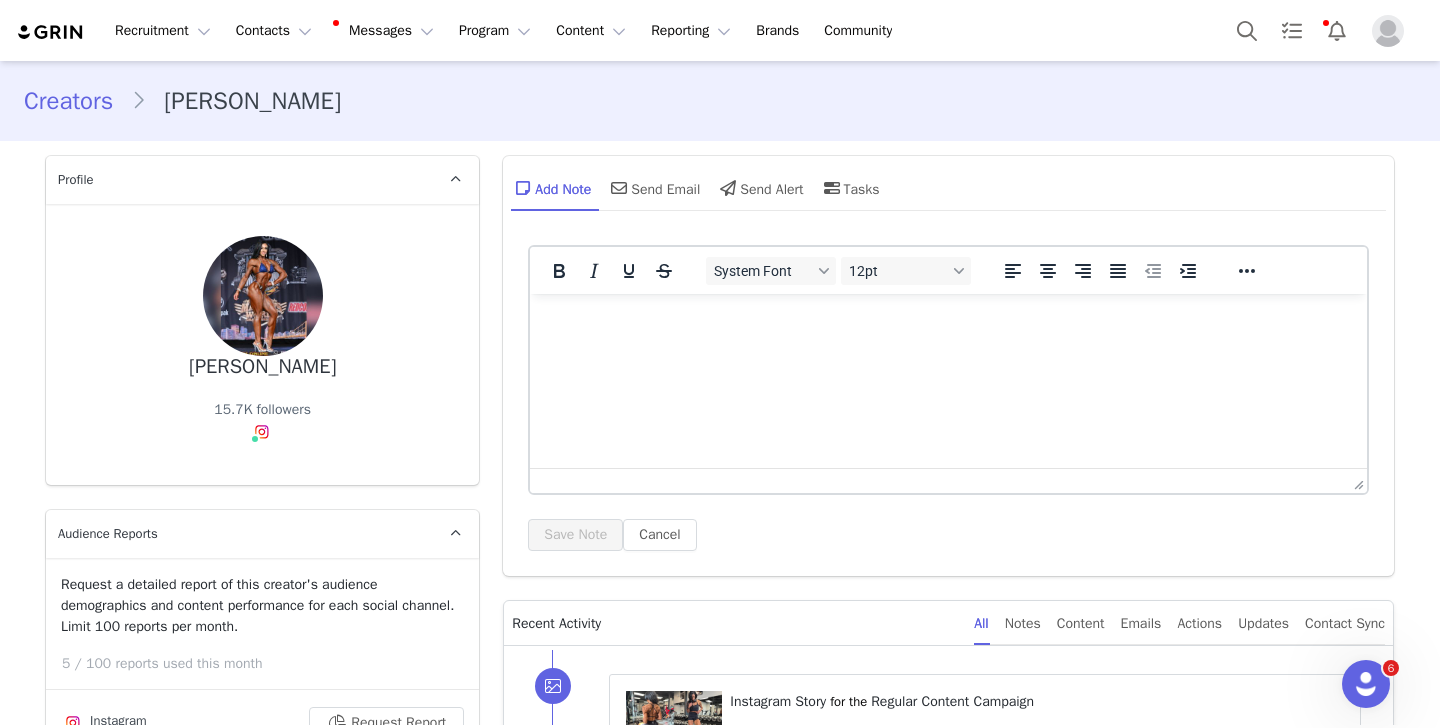scroll, scrollTop: 0, scrollLeft: 0, axis: both 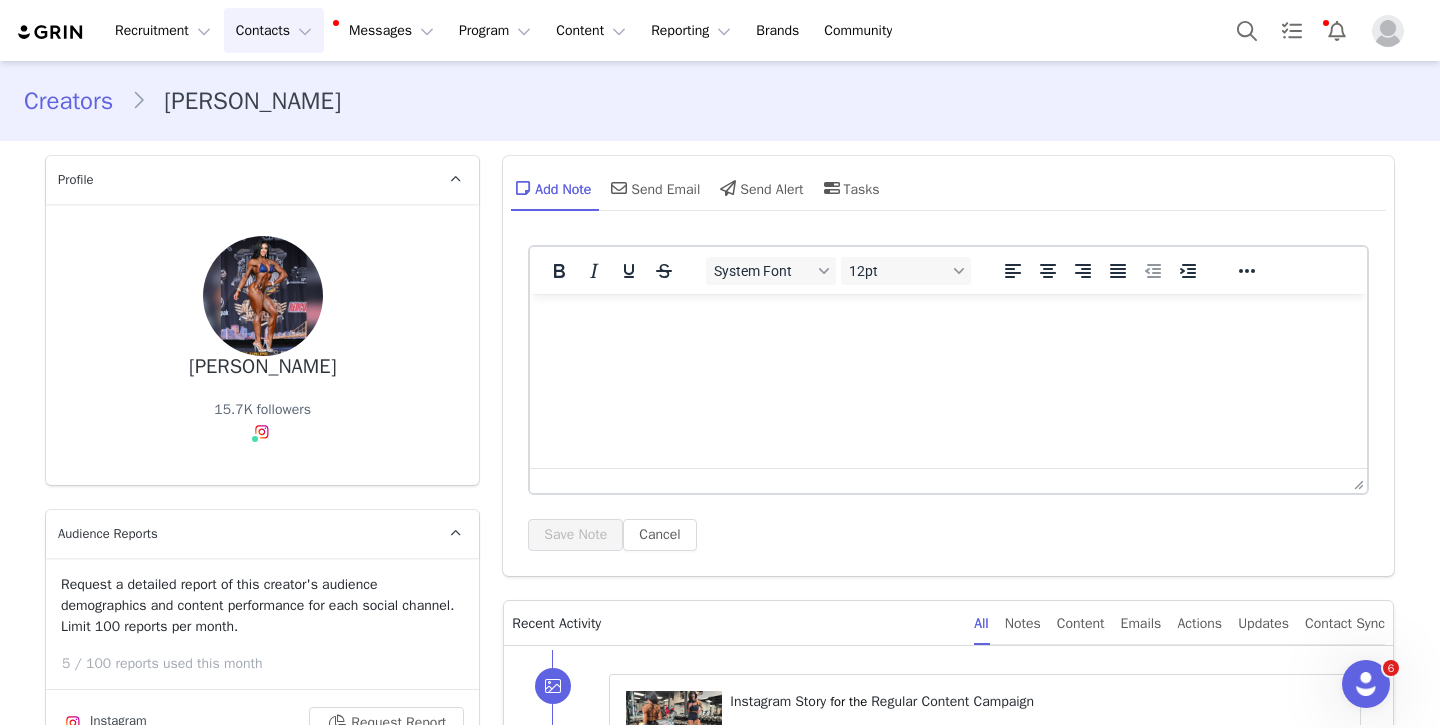 click on "Contacts Contacts" at bounding box center [274, 30] 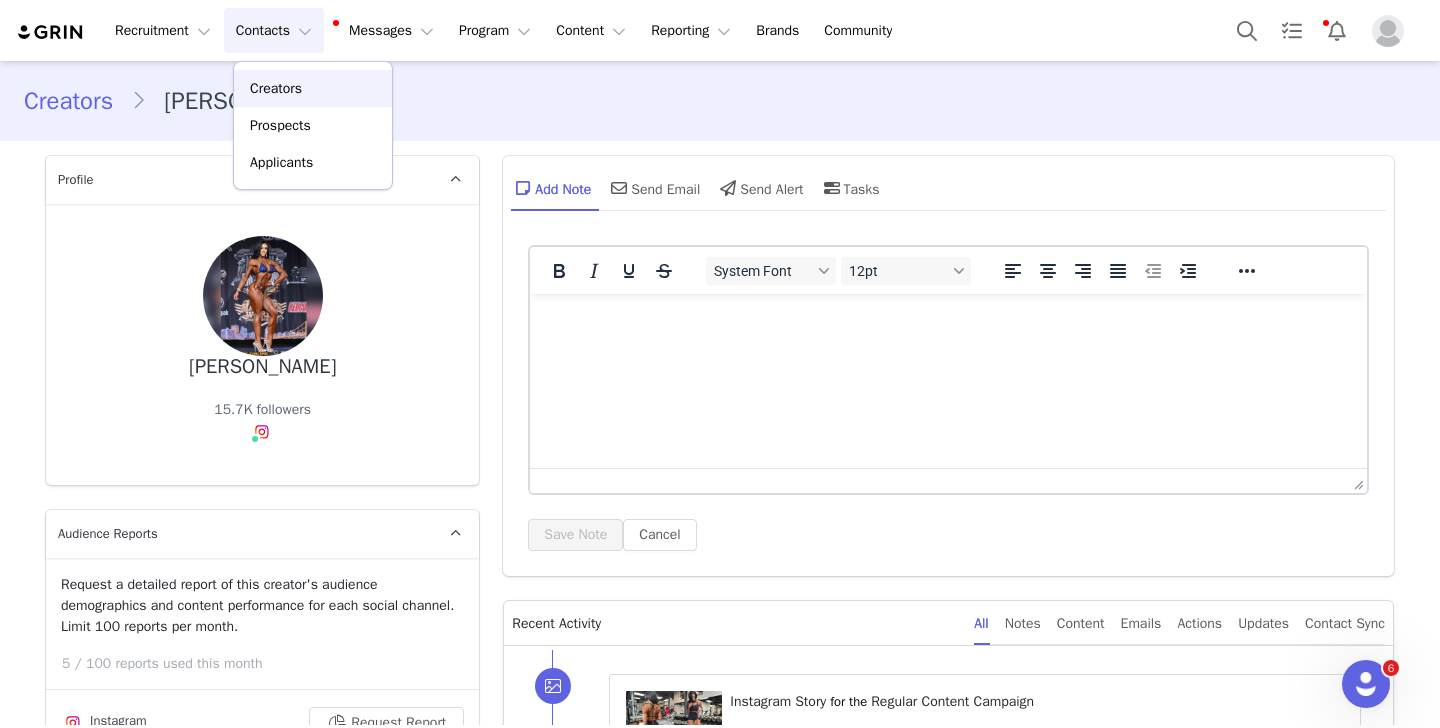 click on "Creators" at bounding box center [276, 88] 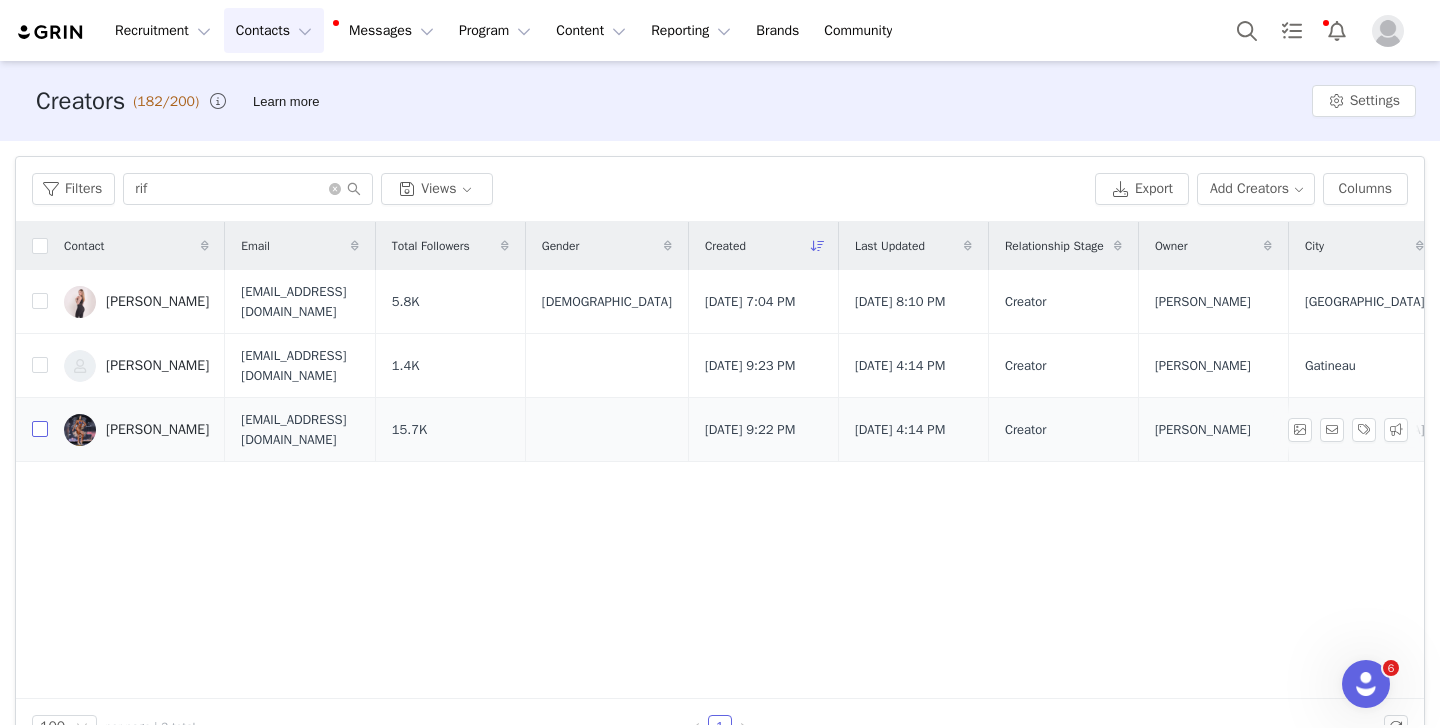 click at bounding box center (40, 429) 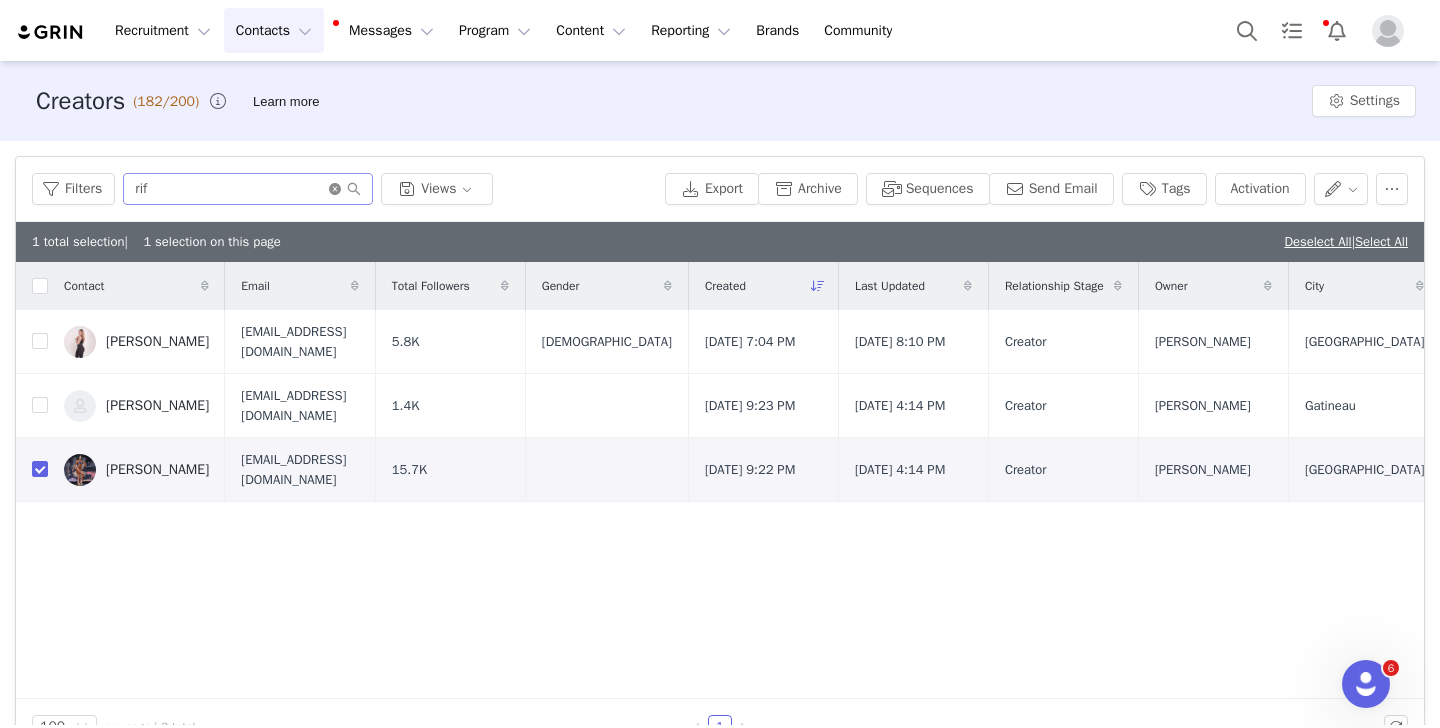 click 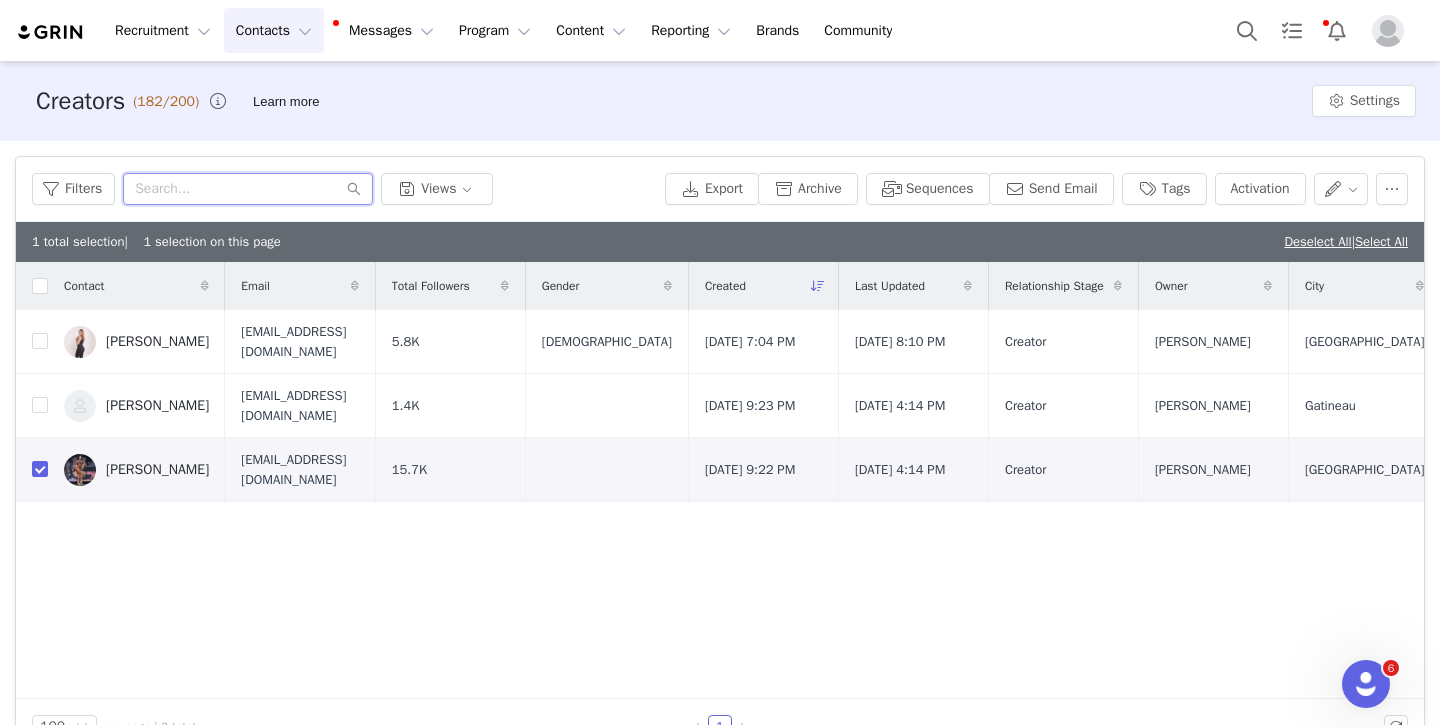 click at bounding box center [248, 189] 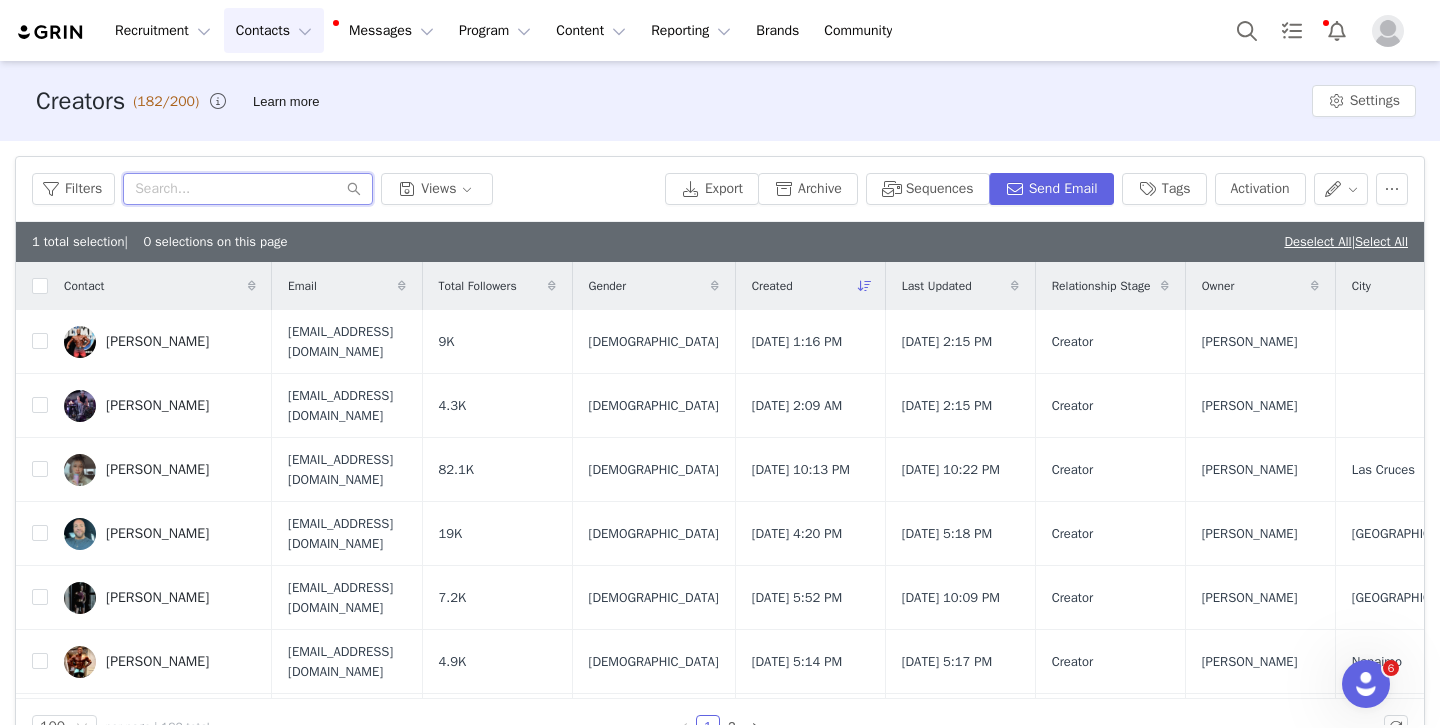 checkbox on "false" 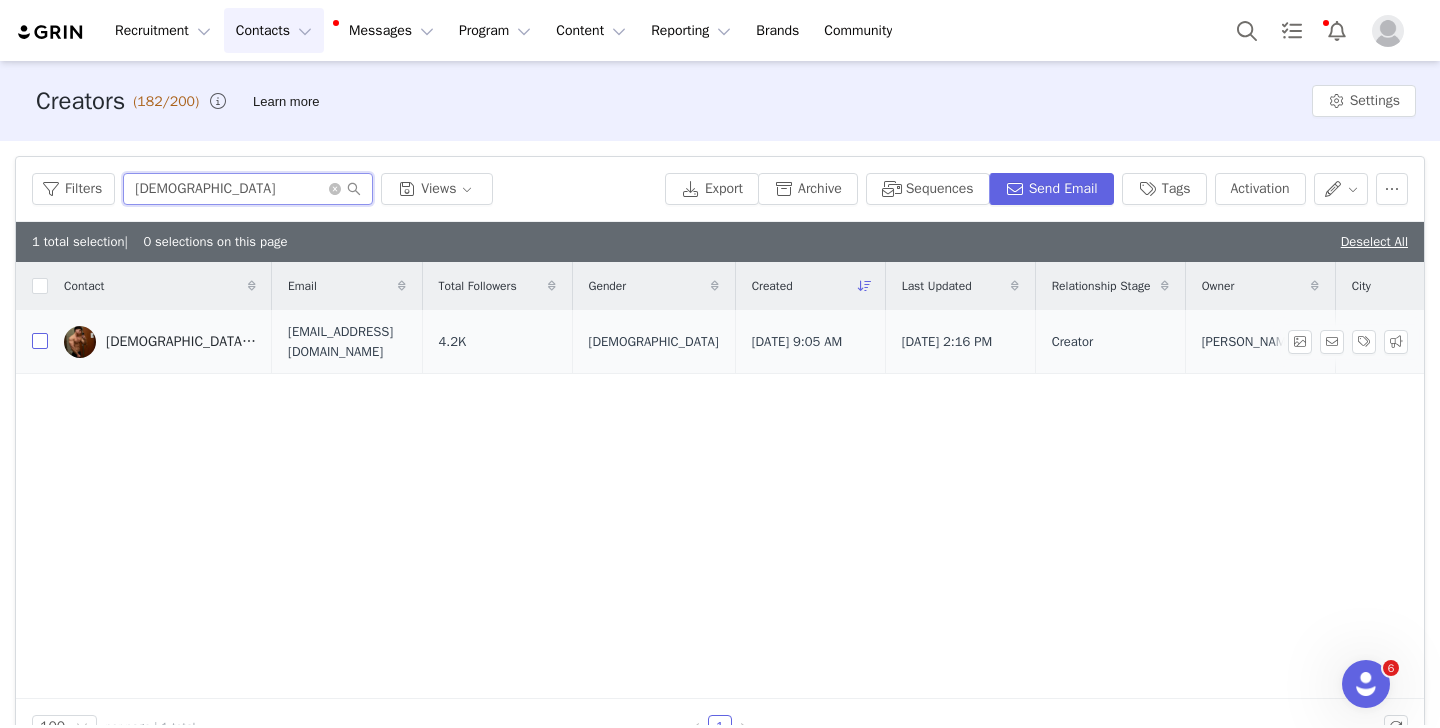 type on "[DEMOGRAPHIC_DATA]" 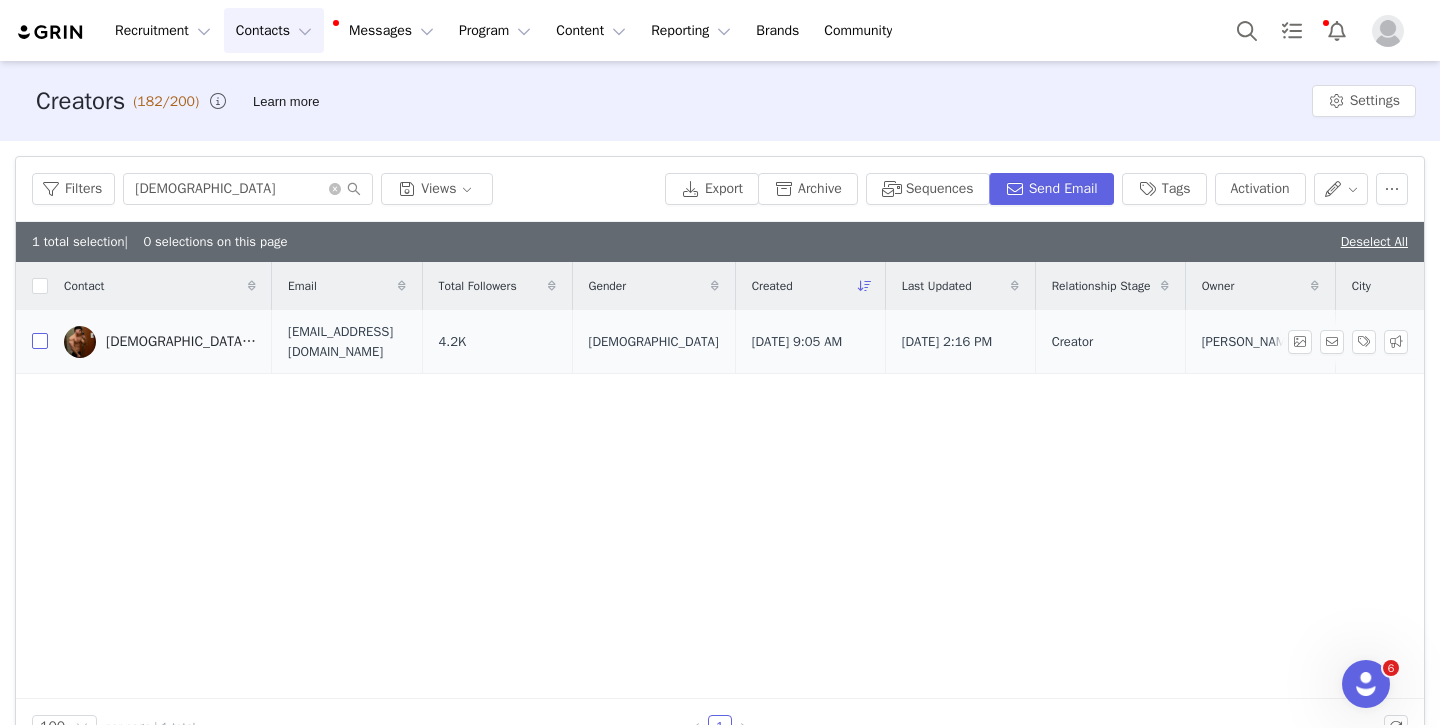 click at bounding box center [40, 341] 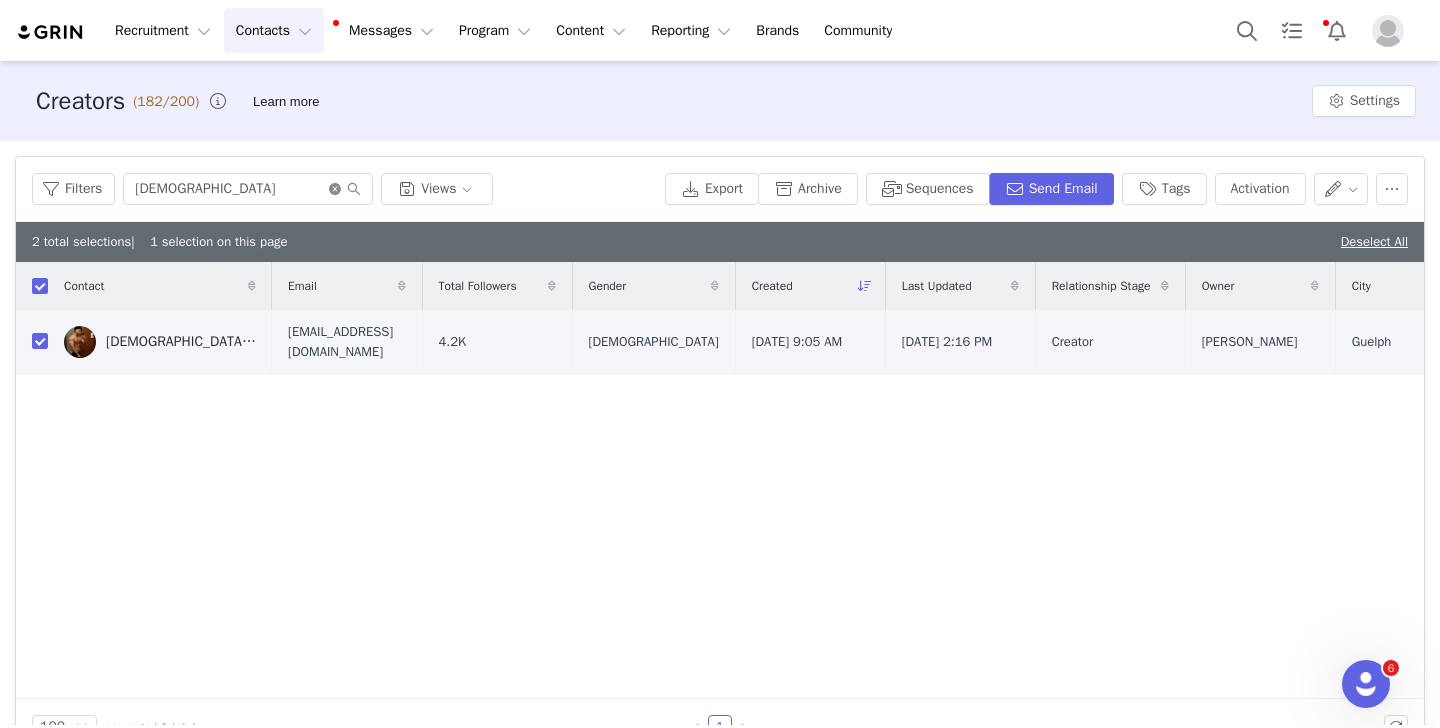 click 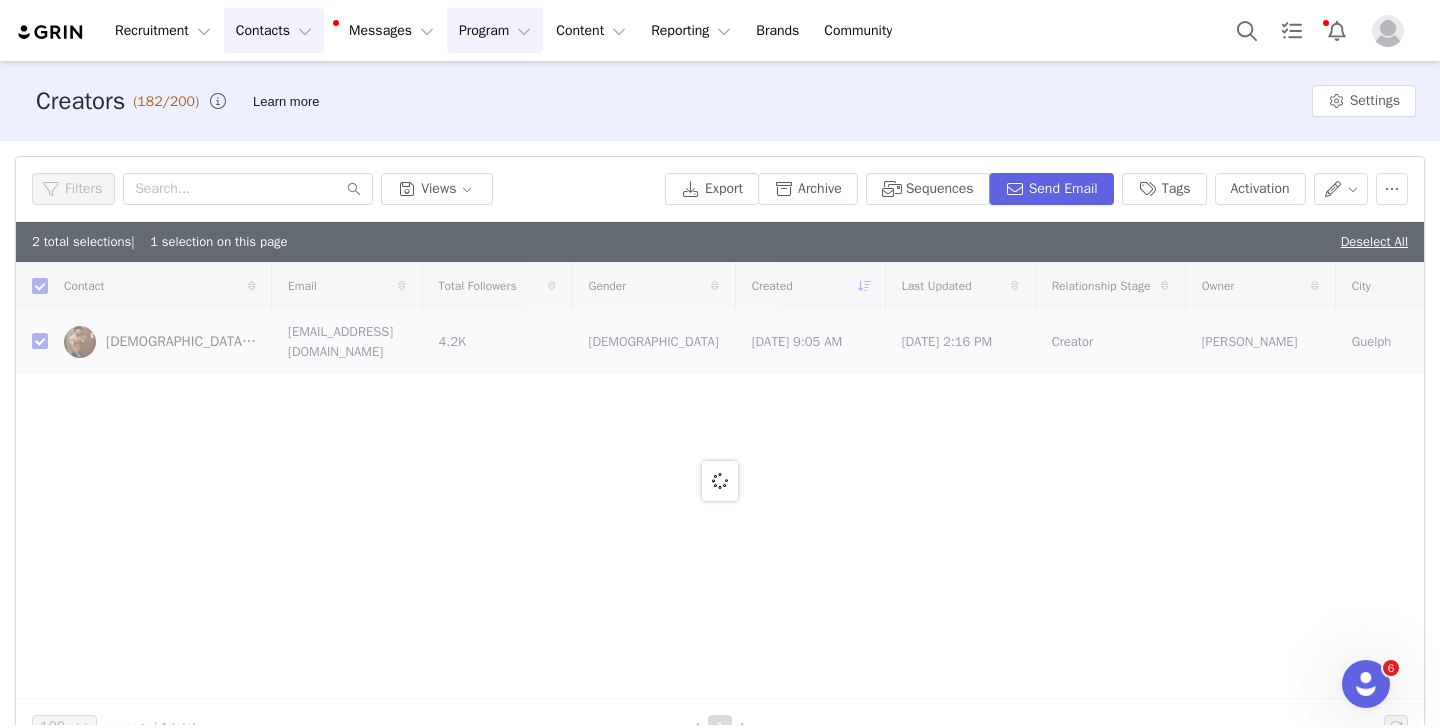 checkbox on "false" 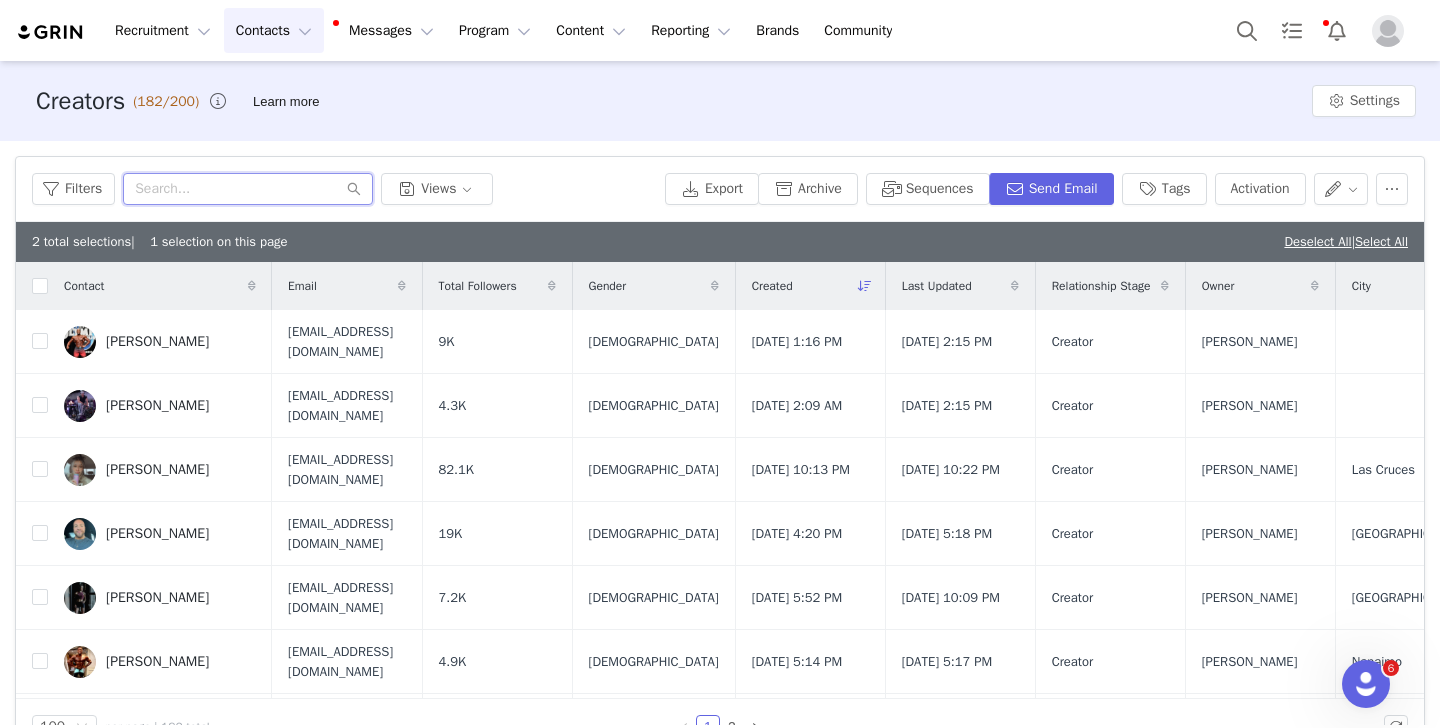 click at bounding box center [248, 189] 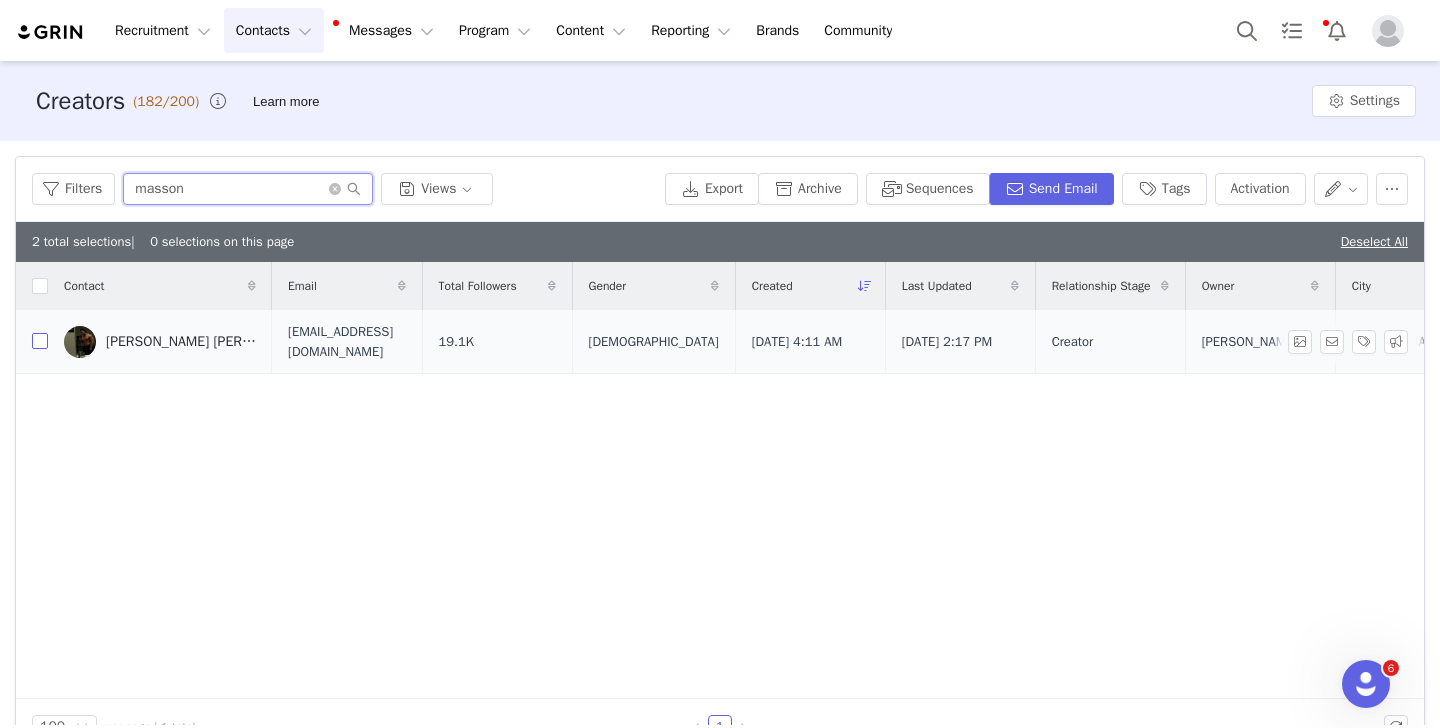 type on "masson" 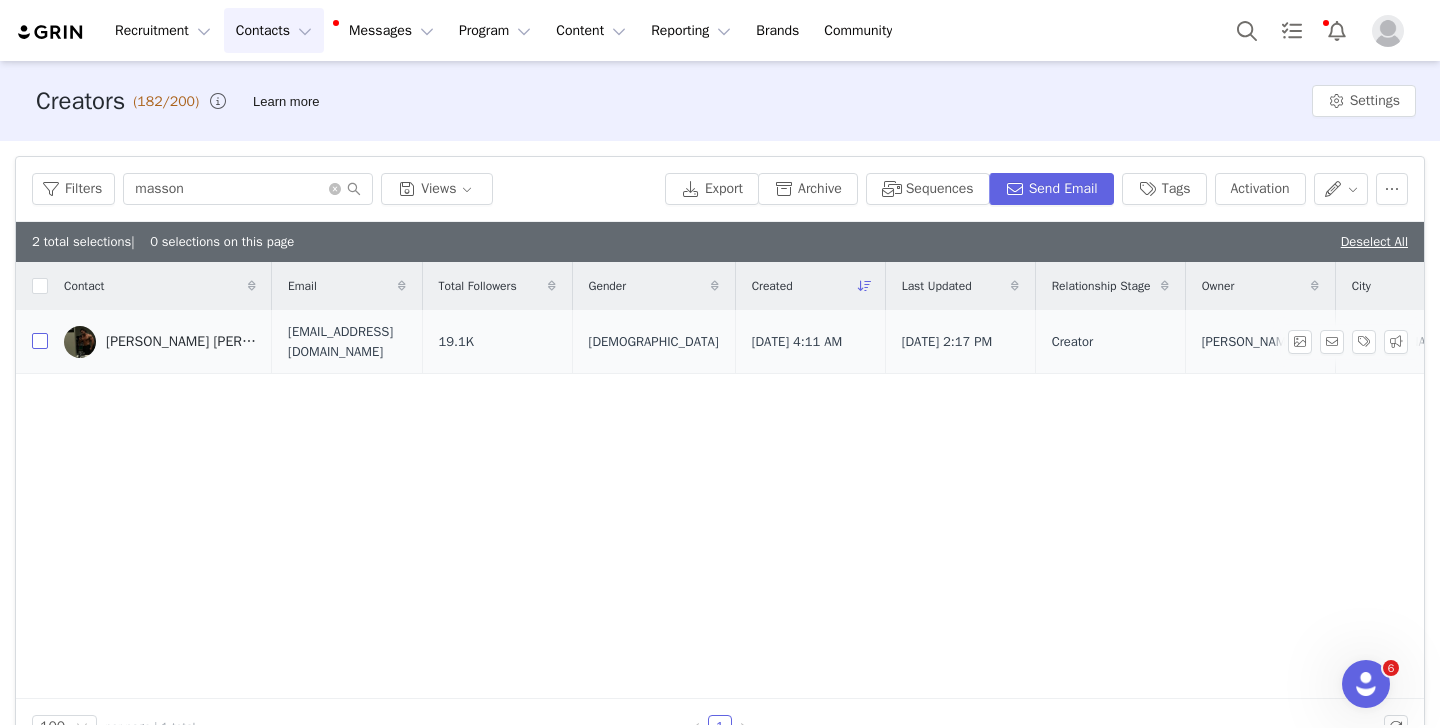 click at bounding box center [40, 341] 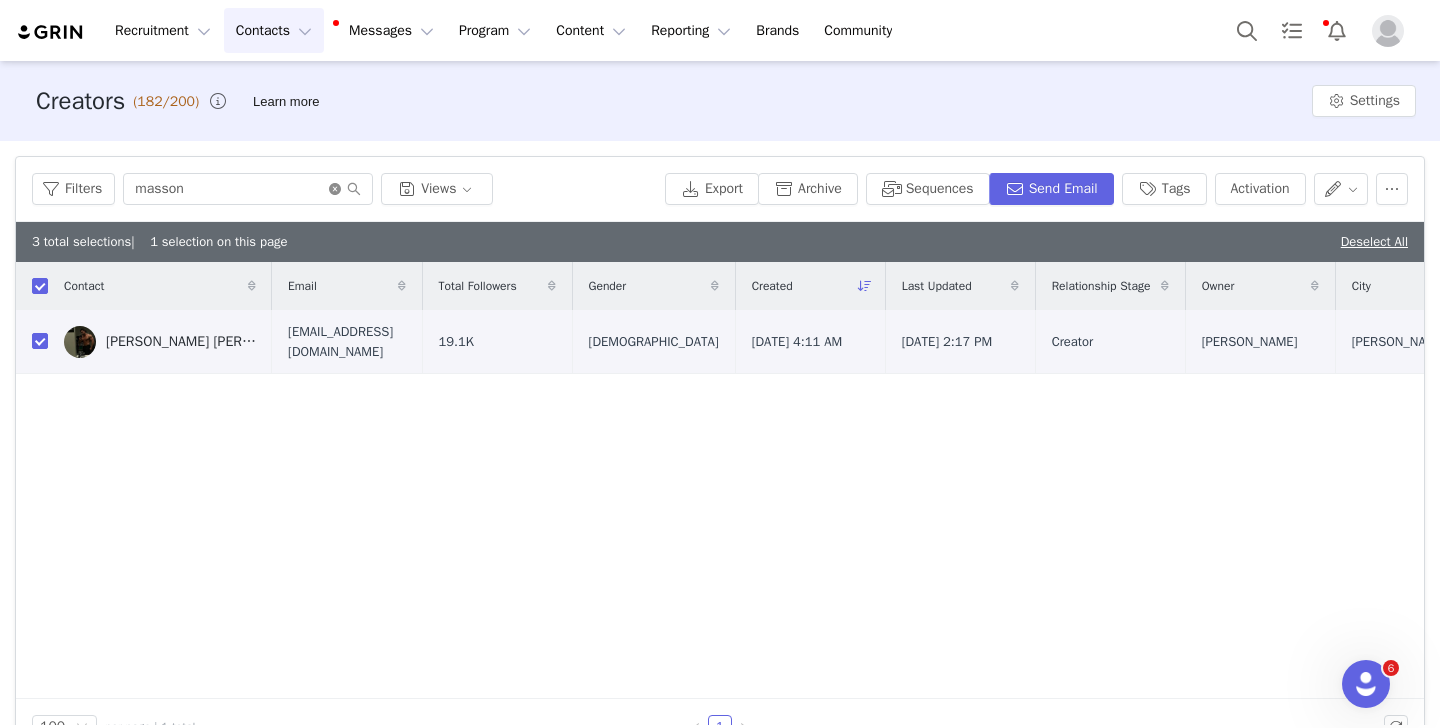 click 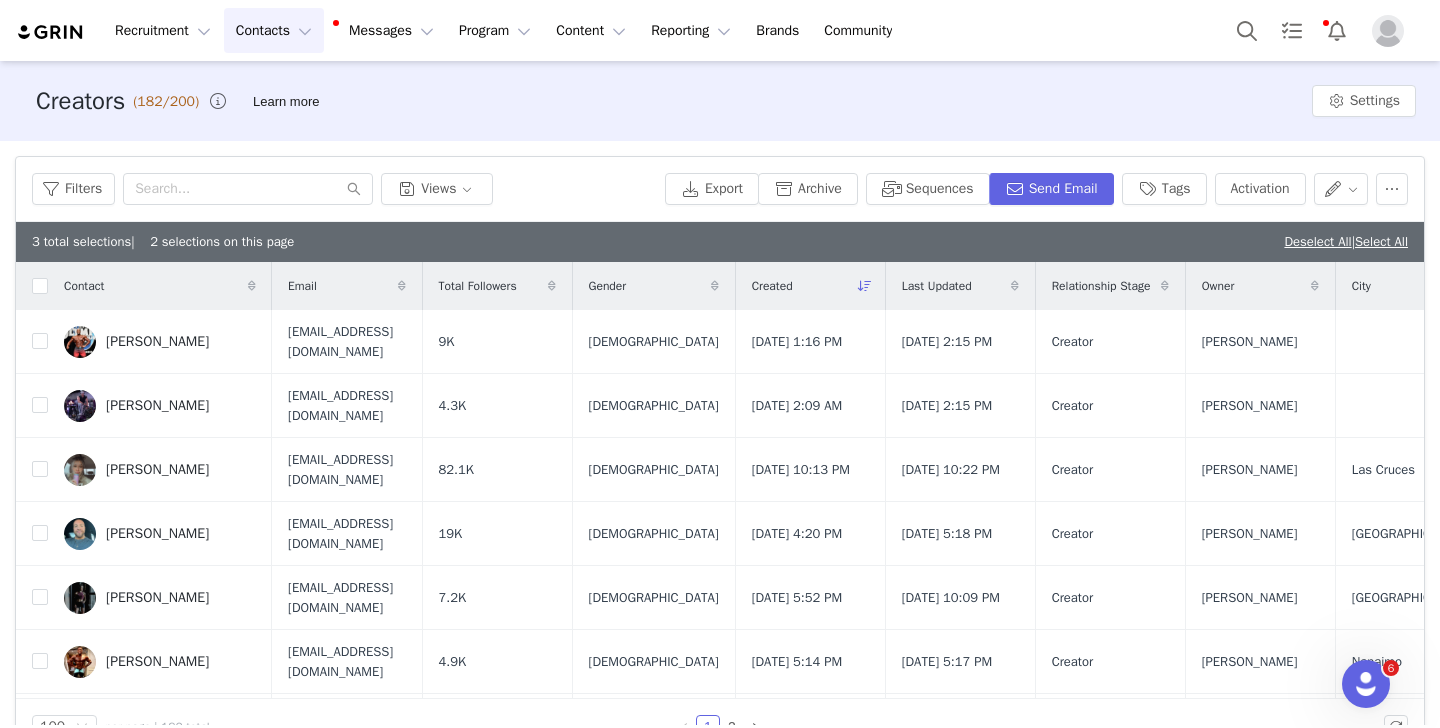checkbox on "false" 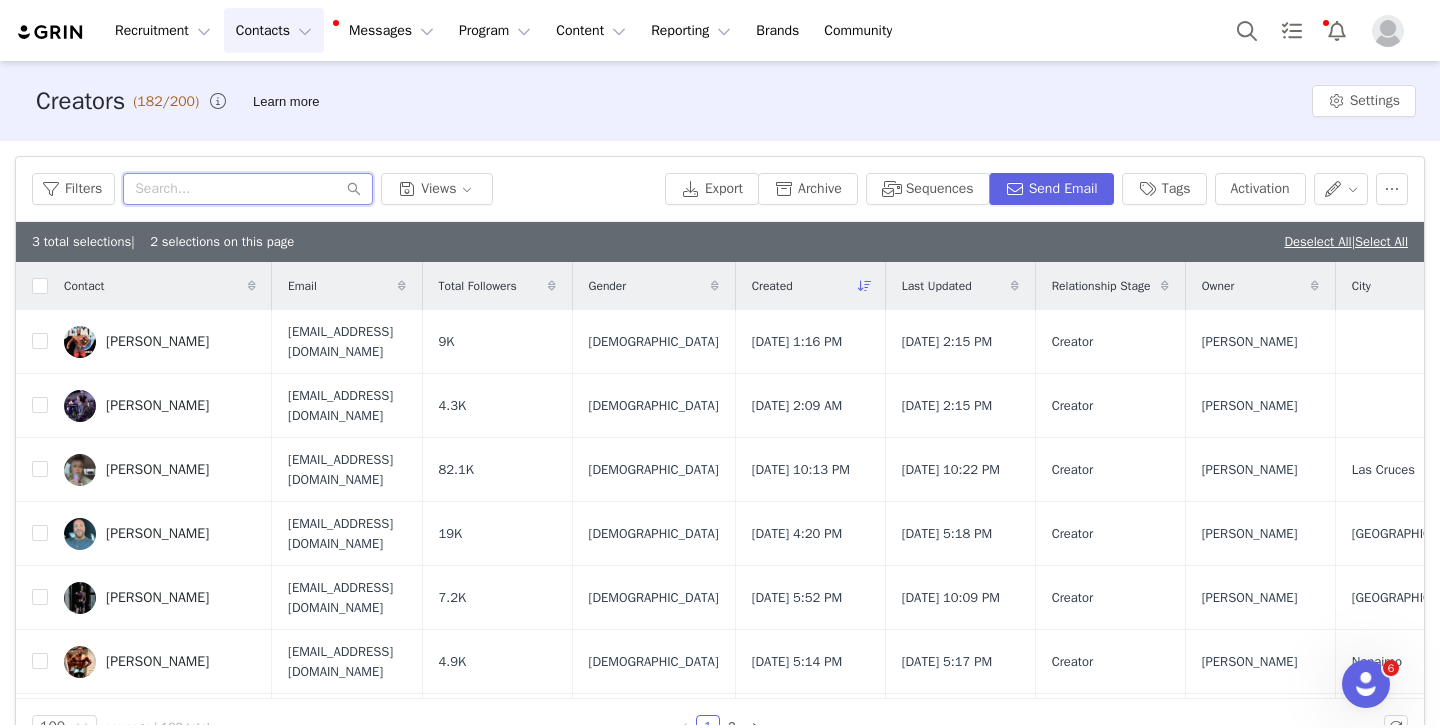 click at bounding box center [248, 189] 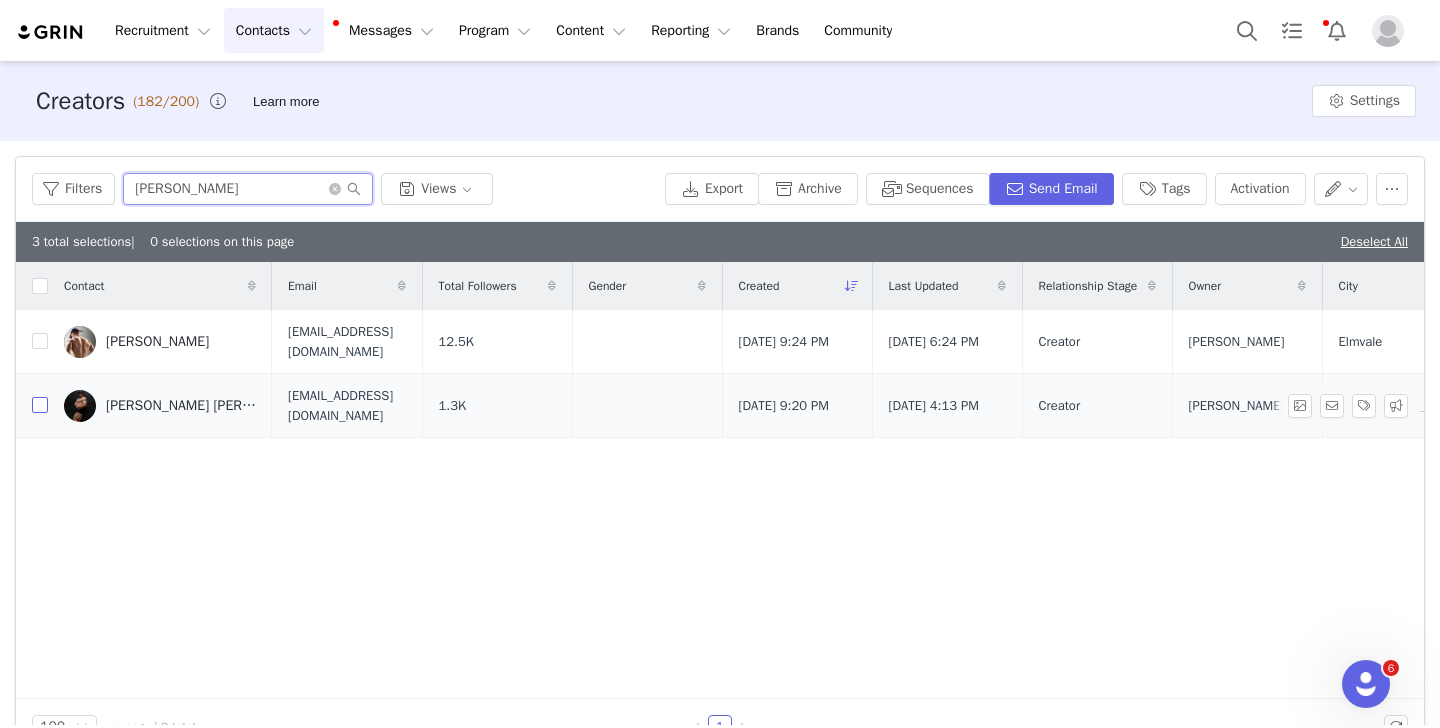 type on "[PERSON_NAME]" 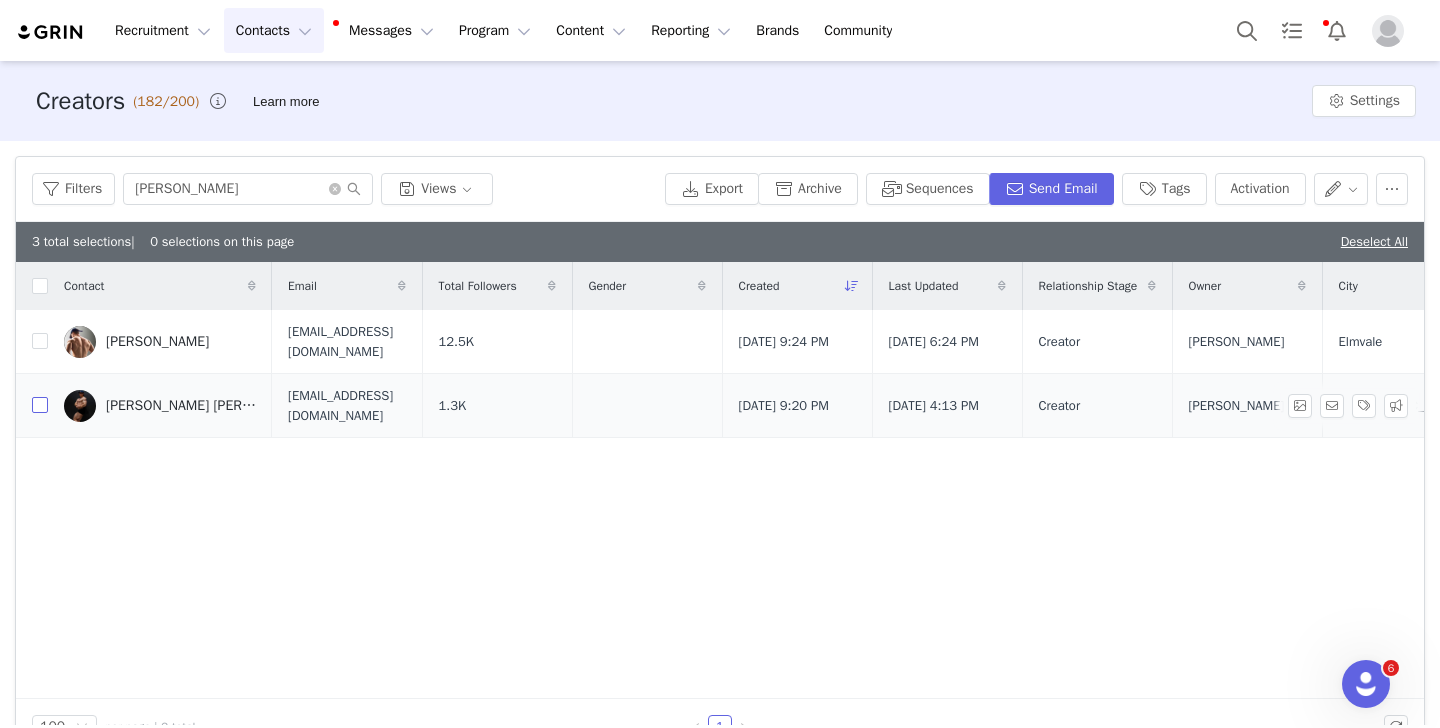 click at bounding box center (40, 405) 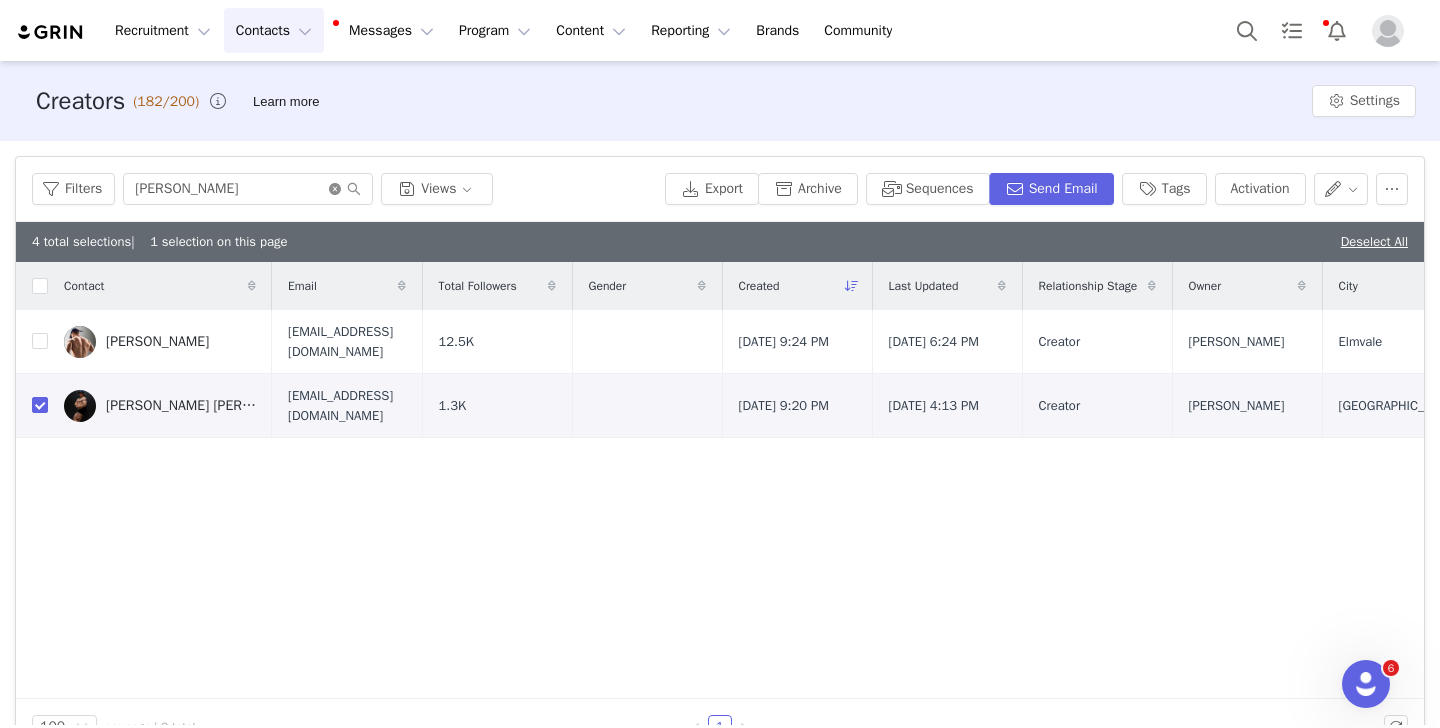 click 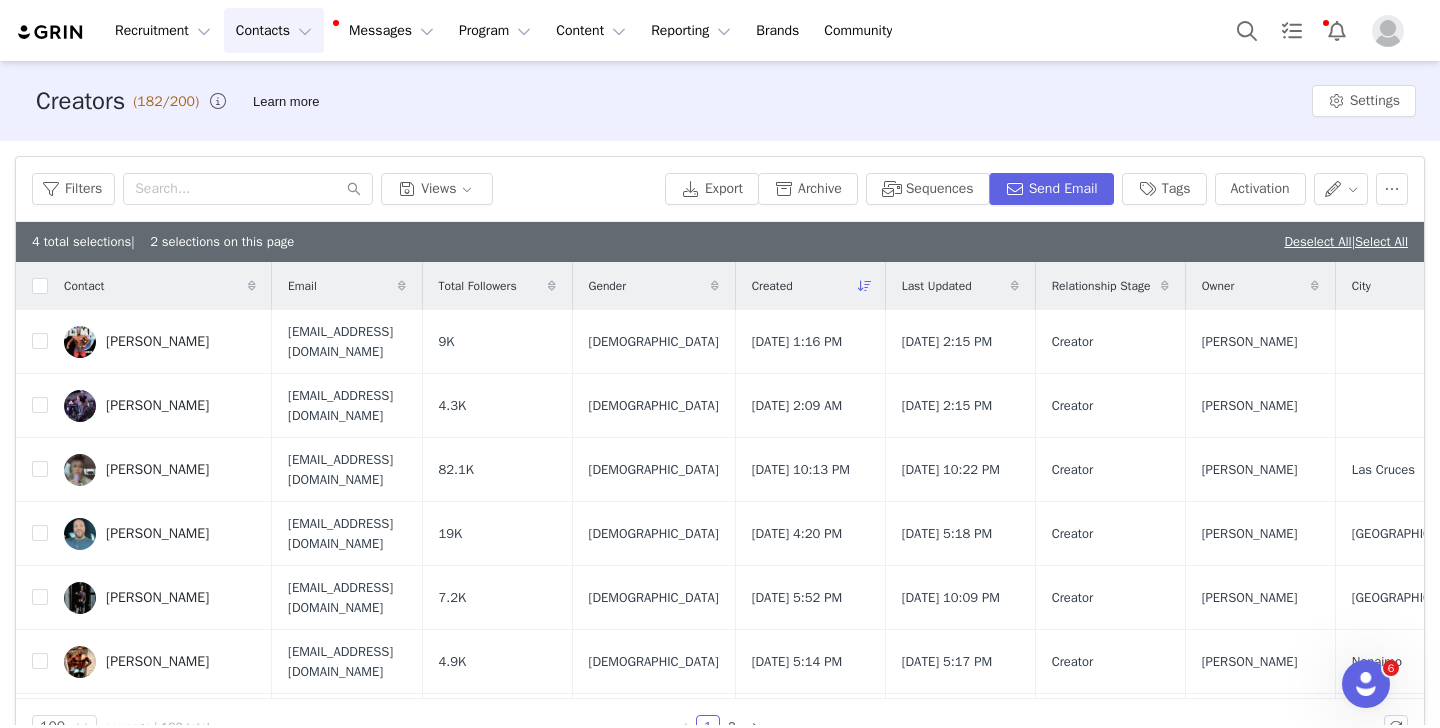 checkbox on "false" 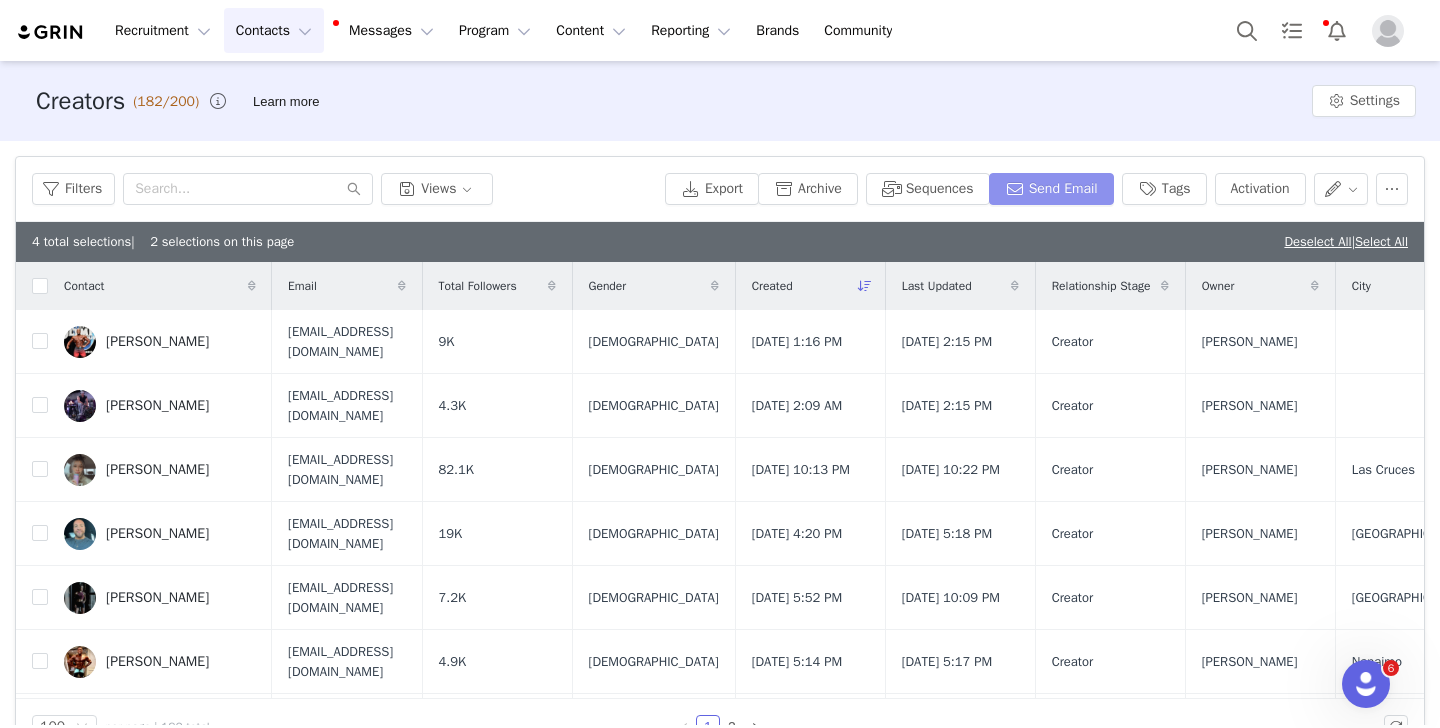 click on "Send Email" at bounding box center [1051, 189] 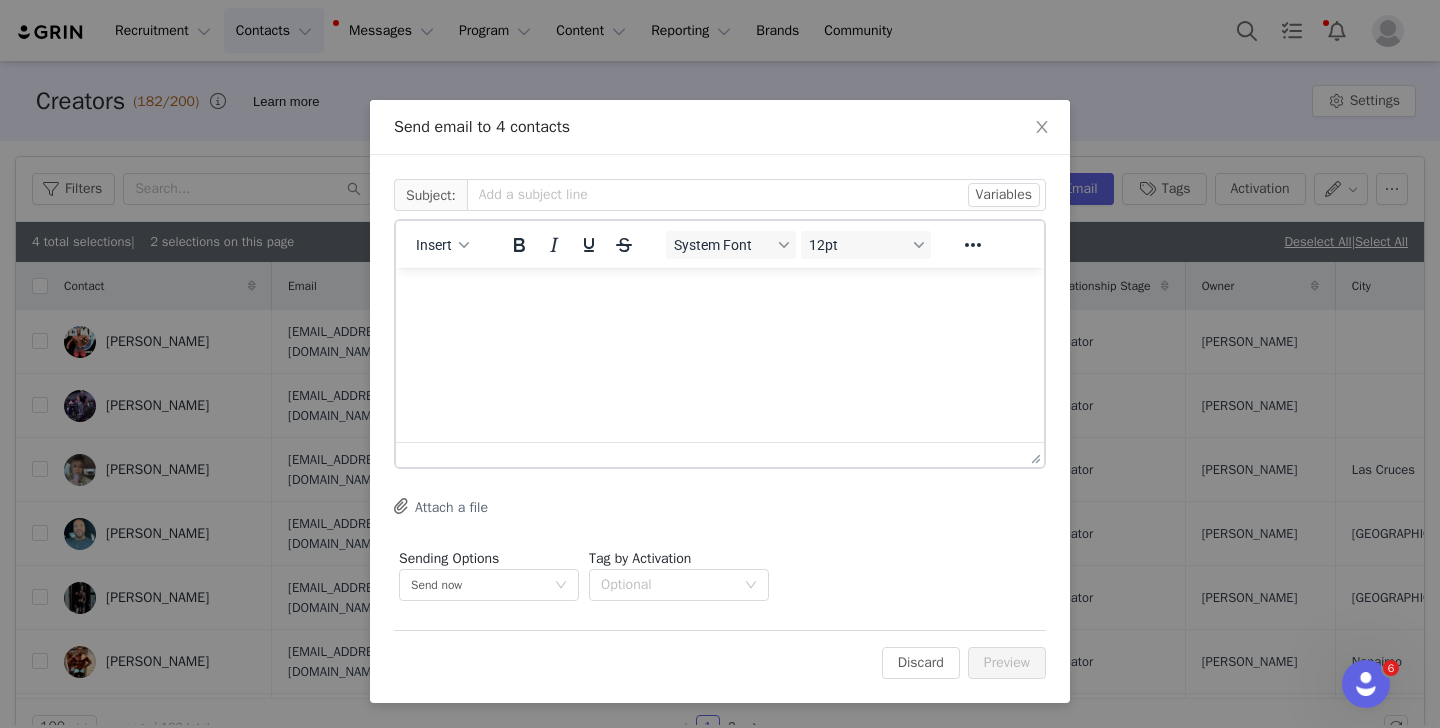 scroll, scrollTop: 0, scrollLeft: 0, axis: both 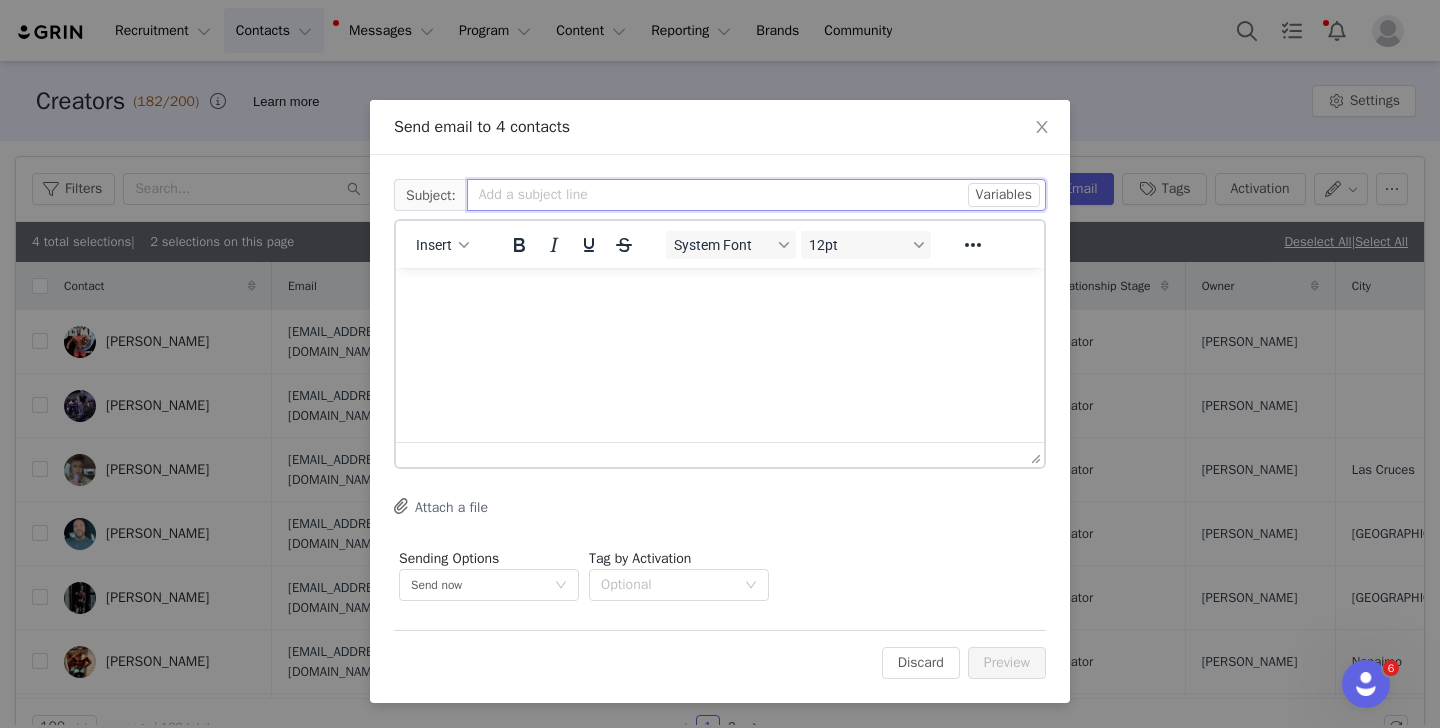 click at bounding box center (756, 195) 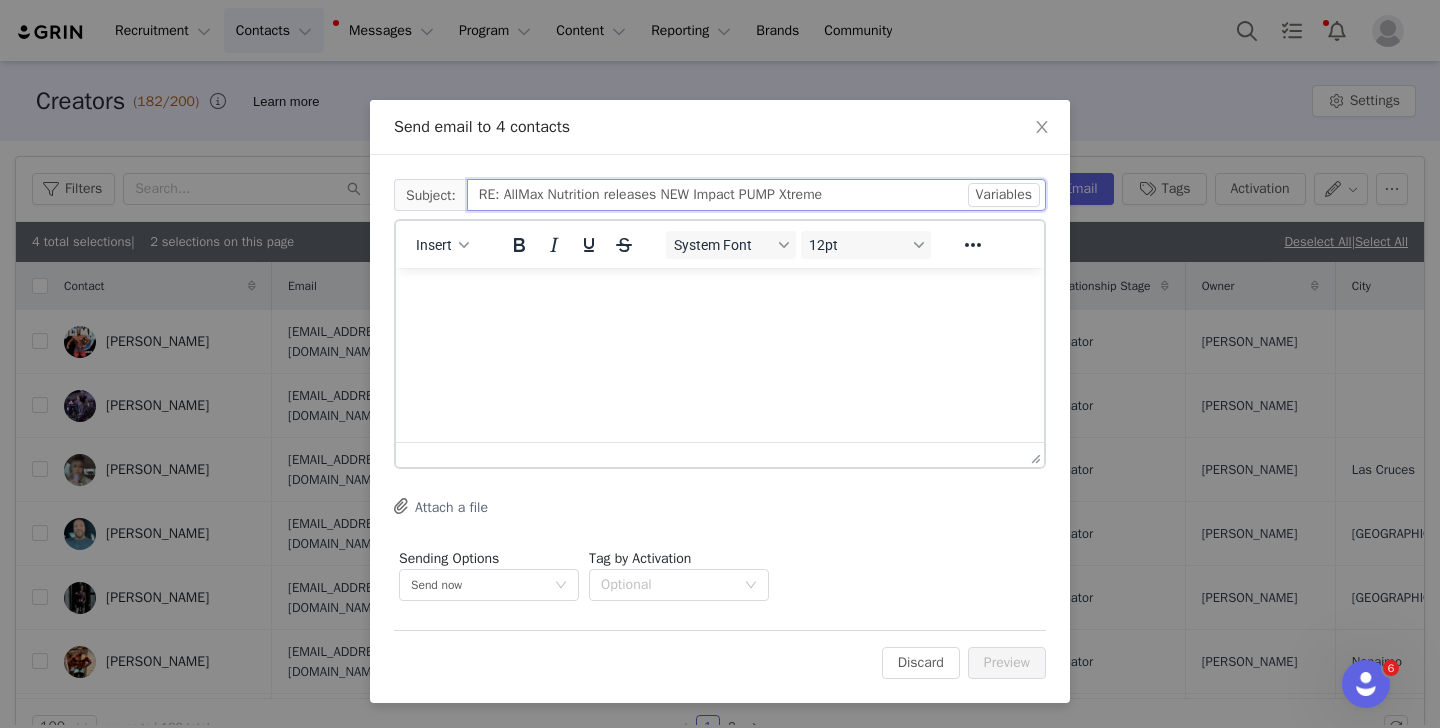 type on "RE: AllMax Nutrition releases NEW Impact PUMP Xtreme" 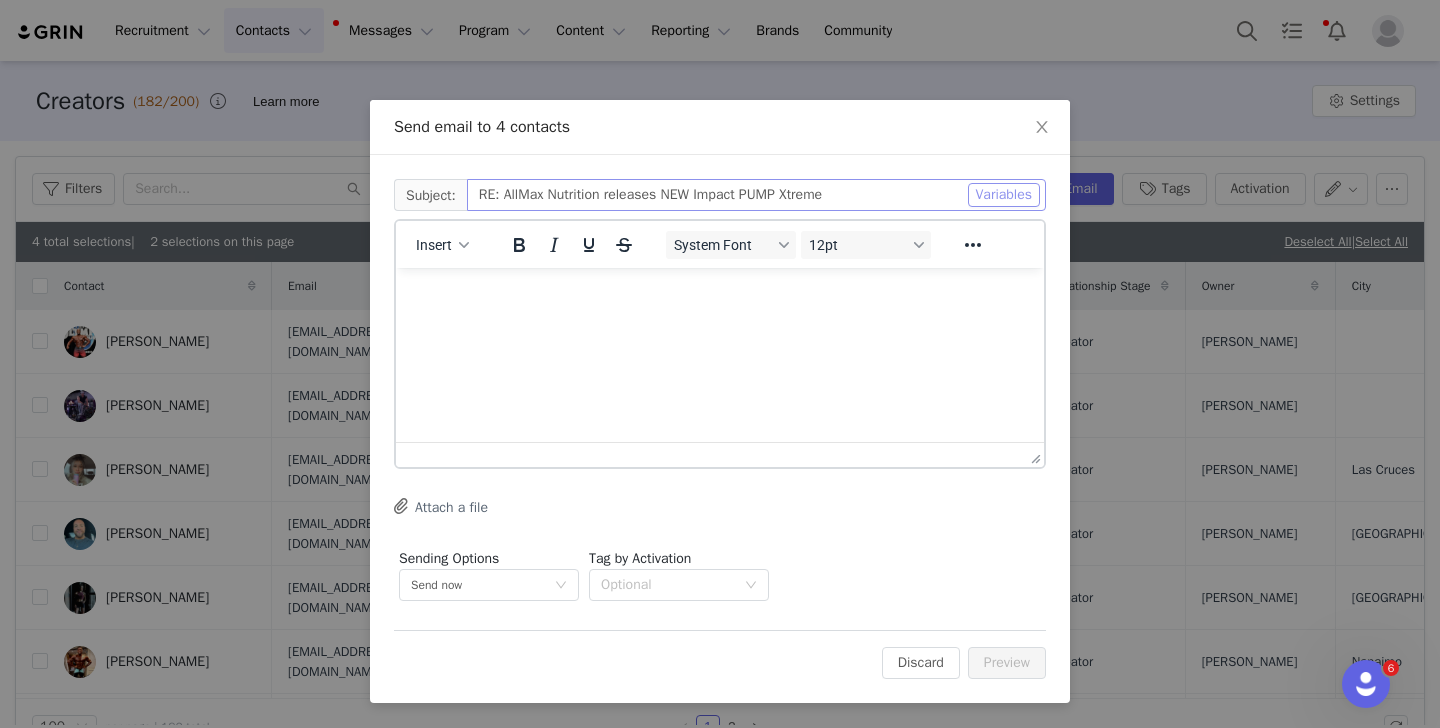 type 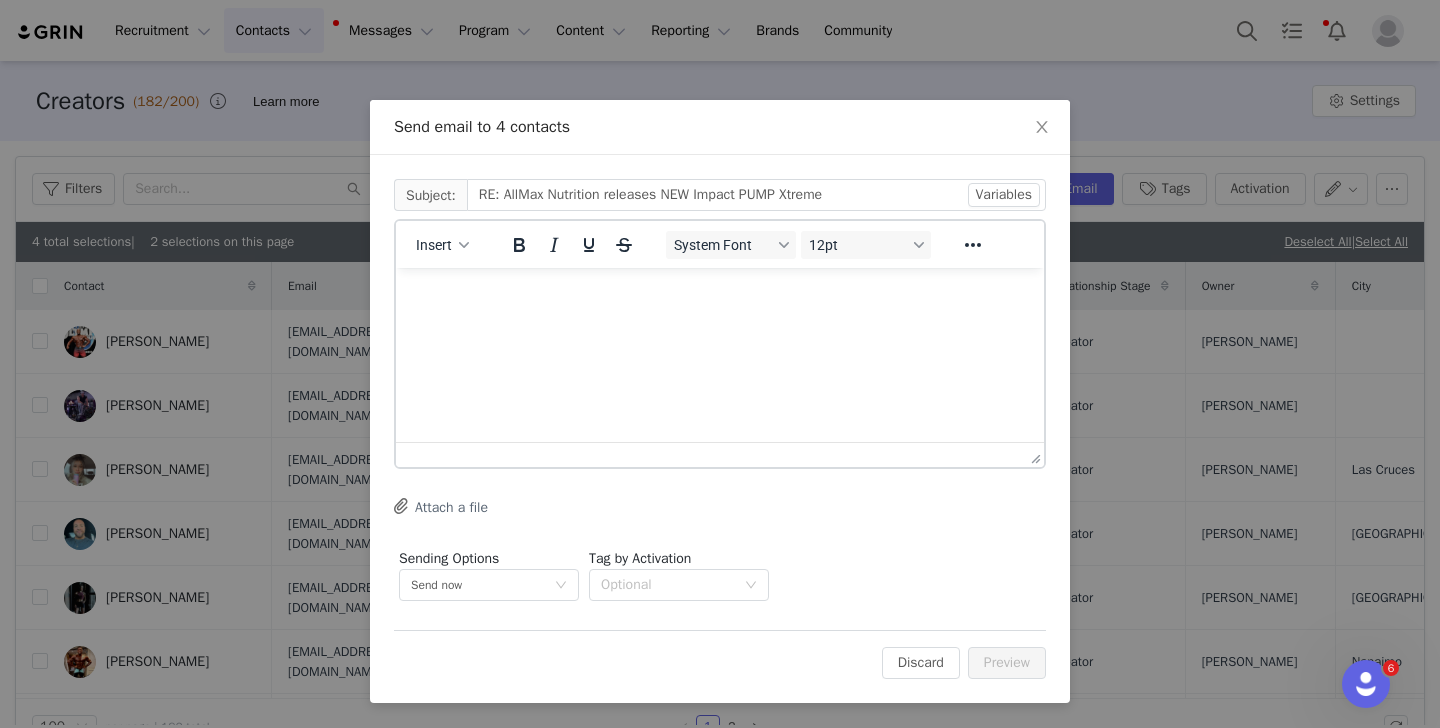 click at bounding box center [720, 295] 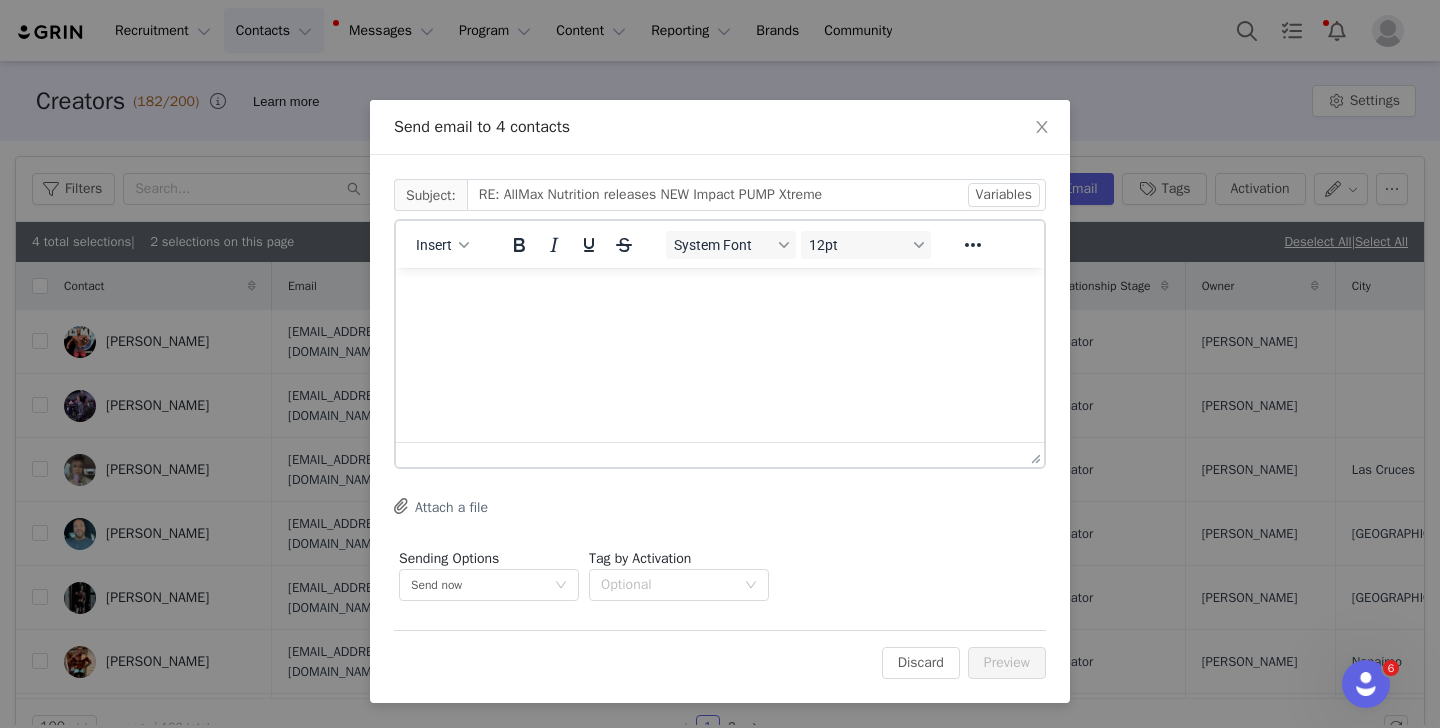 type 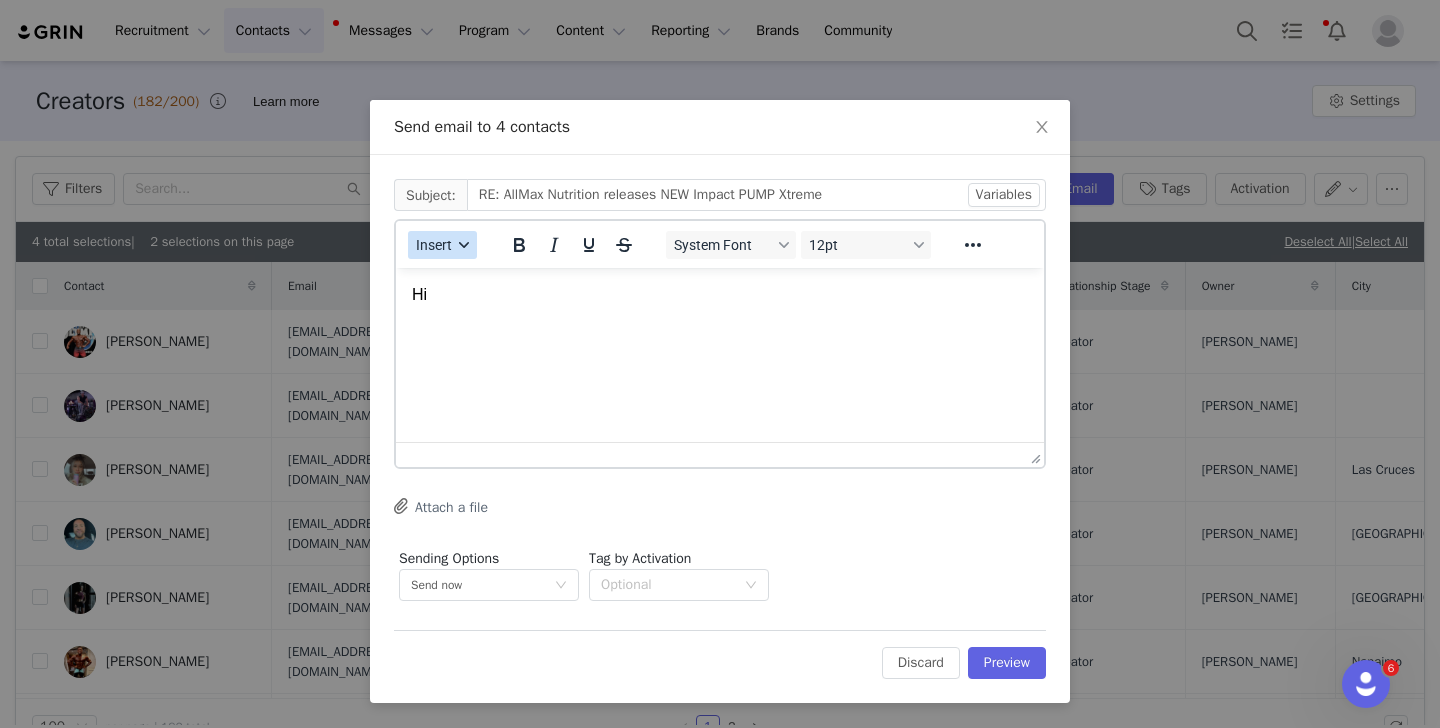 click on "Insert" at bounding box center [442, 245] 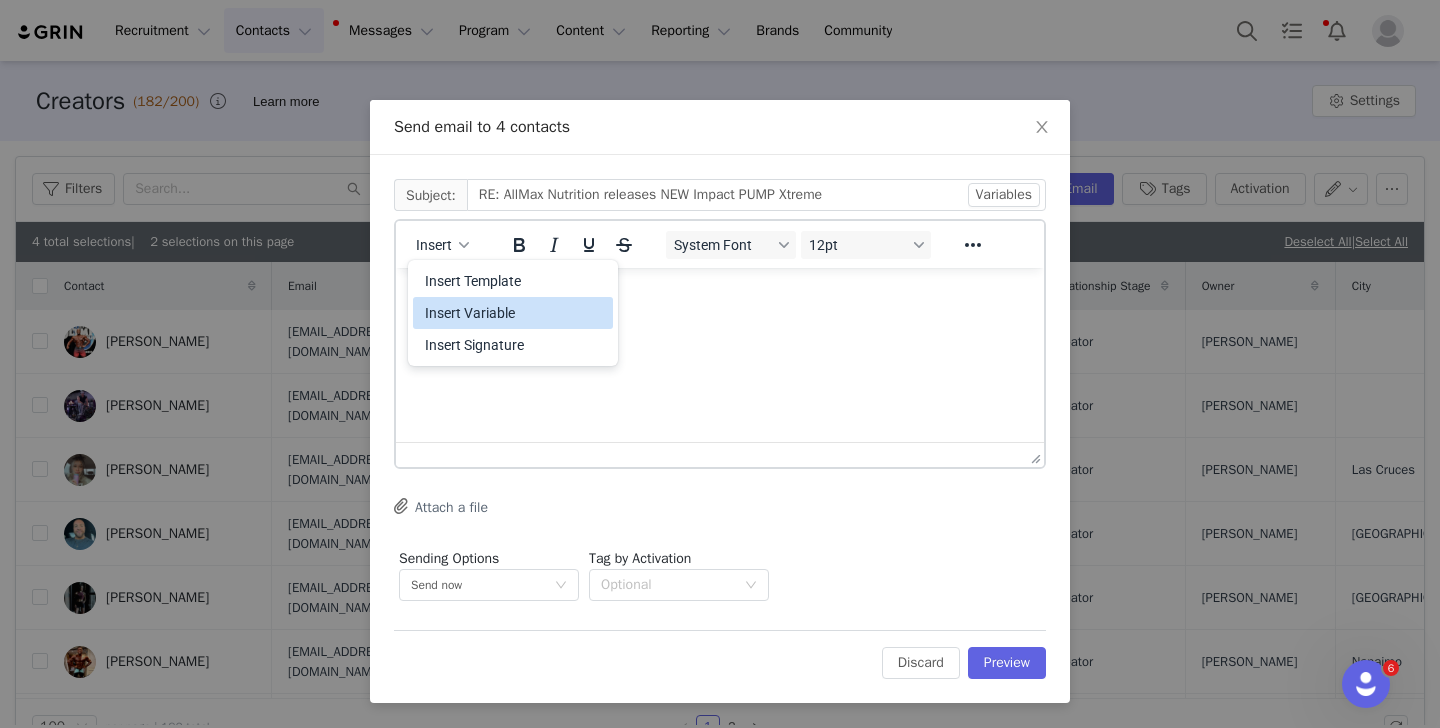 click on "Insert Variable" at bounding box center [515, 313] 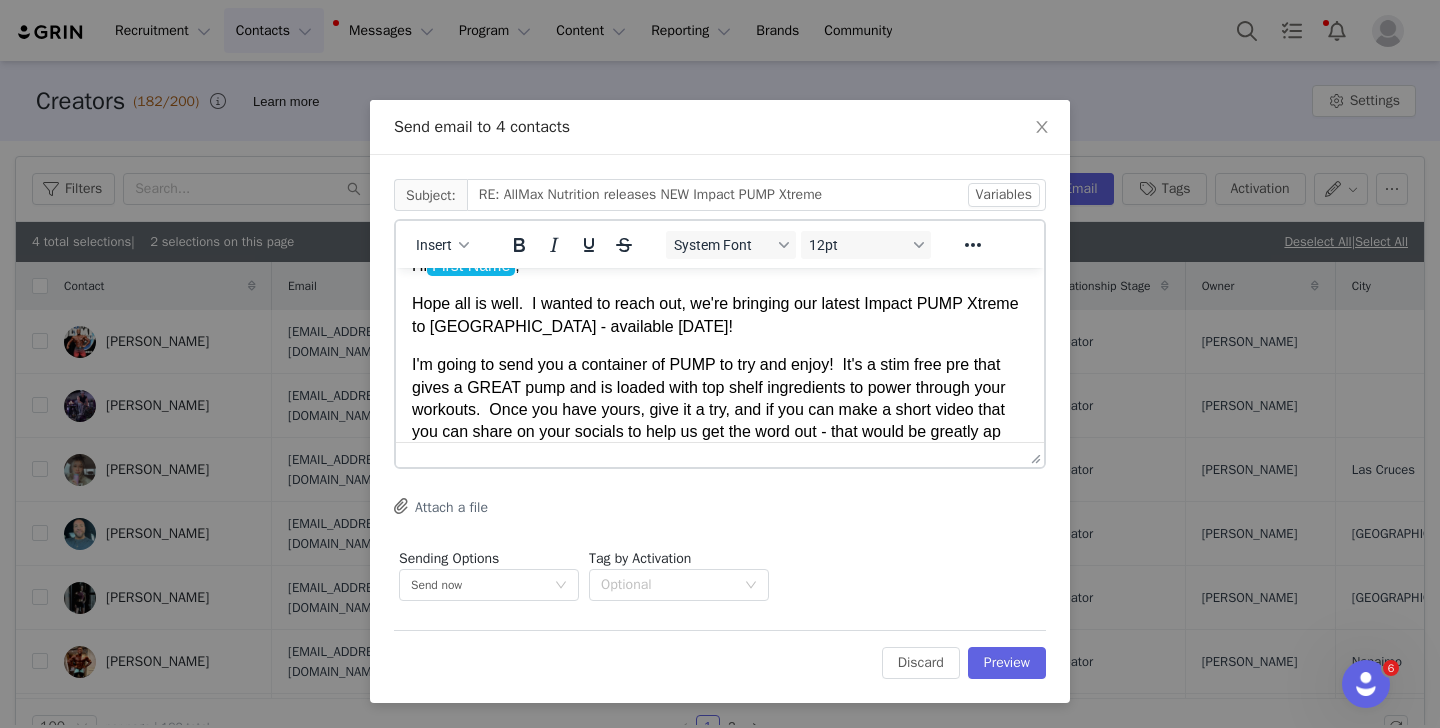 scroll, scrollTop: 51, scrollLeft: 0, axis: vertical 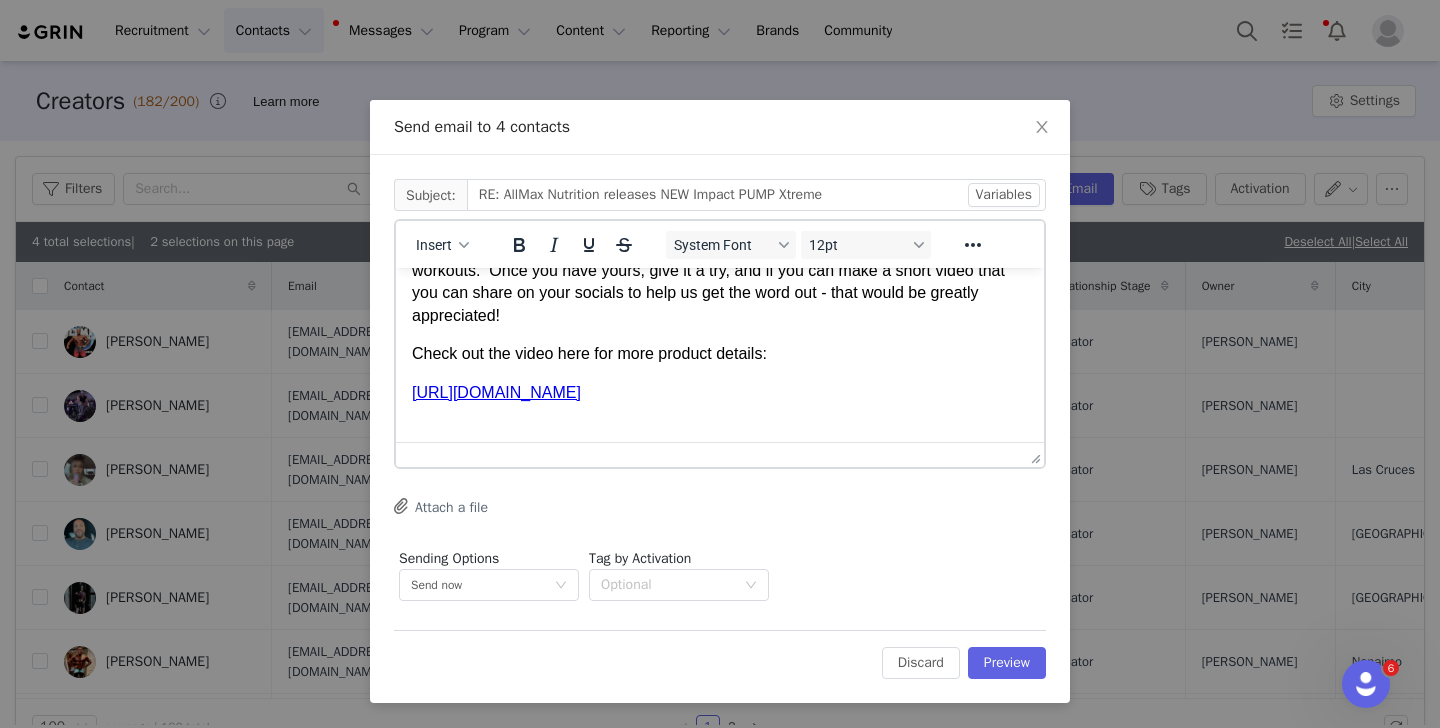 click on "I'm going to send you a container of PUMP to try and enjoy!  It's a stim free pre that gives a GREAT pump and is loaded with top shelf ingredients to power through your workouts.  Once you have yours, give it a try, and if you can make a short video that you can share on your socials to help us get the word out - that would be greatly appreciated!" at bounding box center (720, 271) 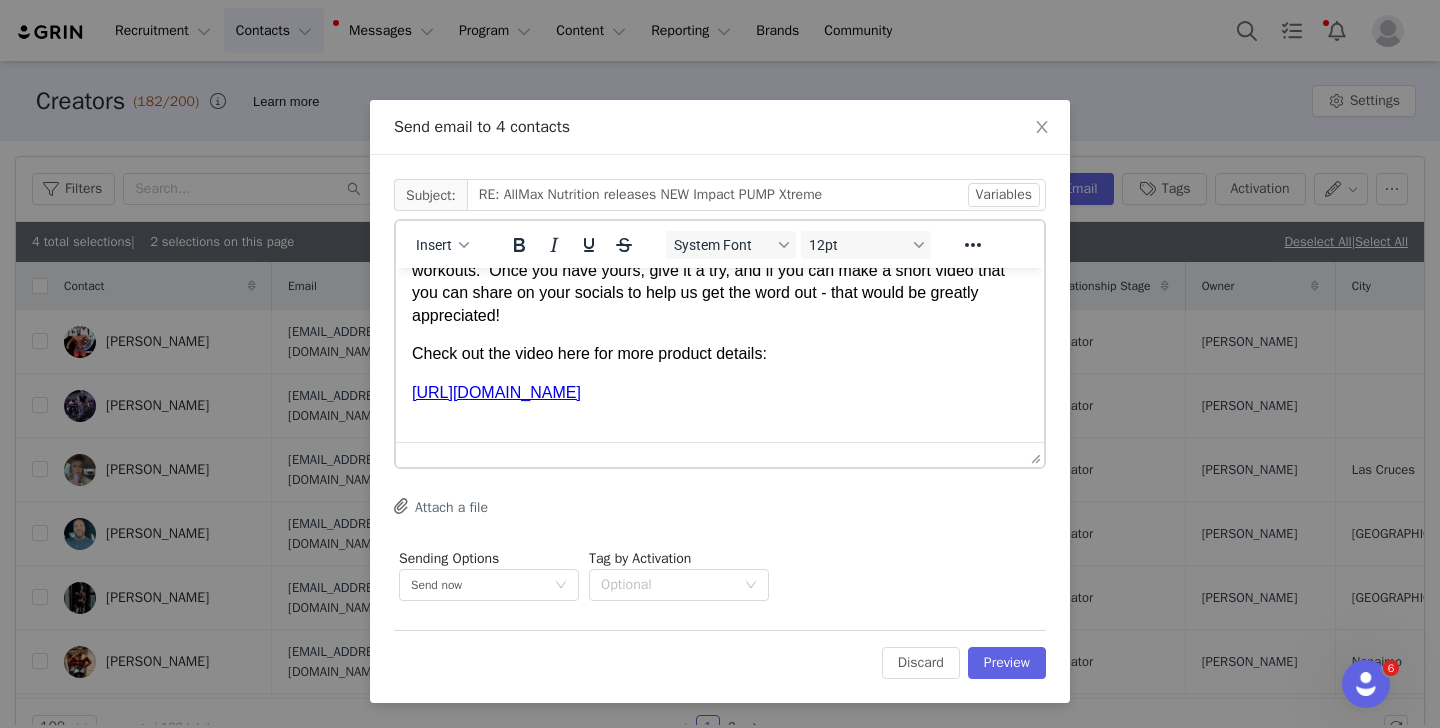 click at bounding box center (720, 431) 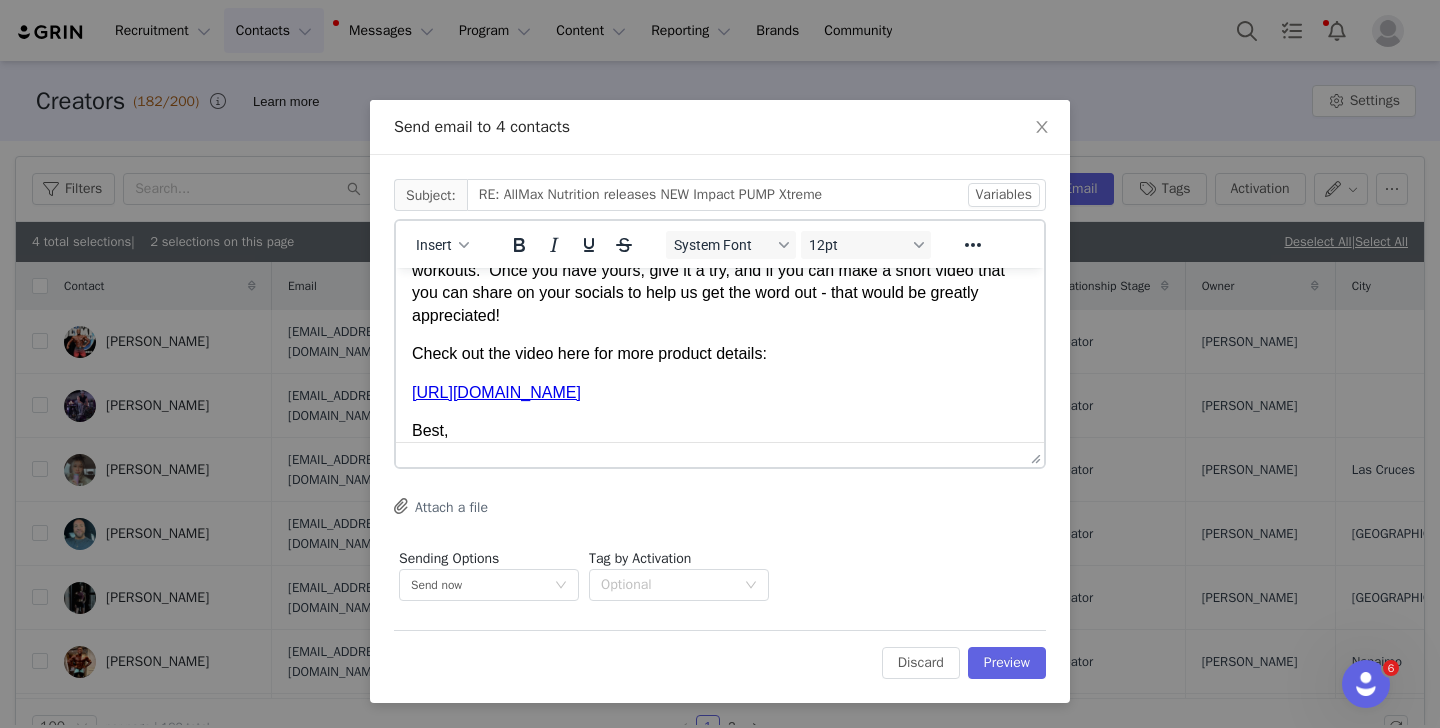scroll, scrollTop: 190, scrollLeft: 0, axis: vertical 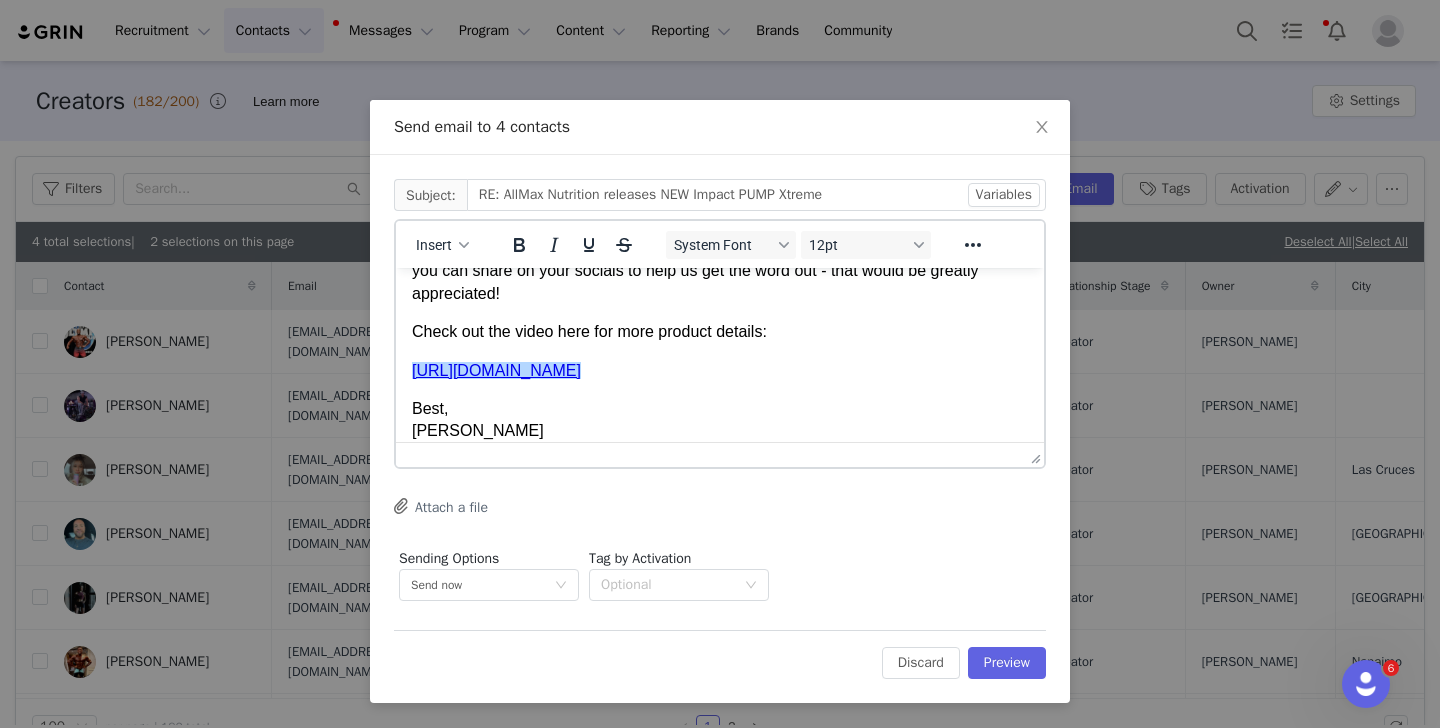 click on "[URL][DOMAIN_NAME]﻿" at bounding box center (720, 371) 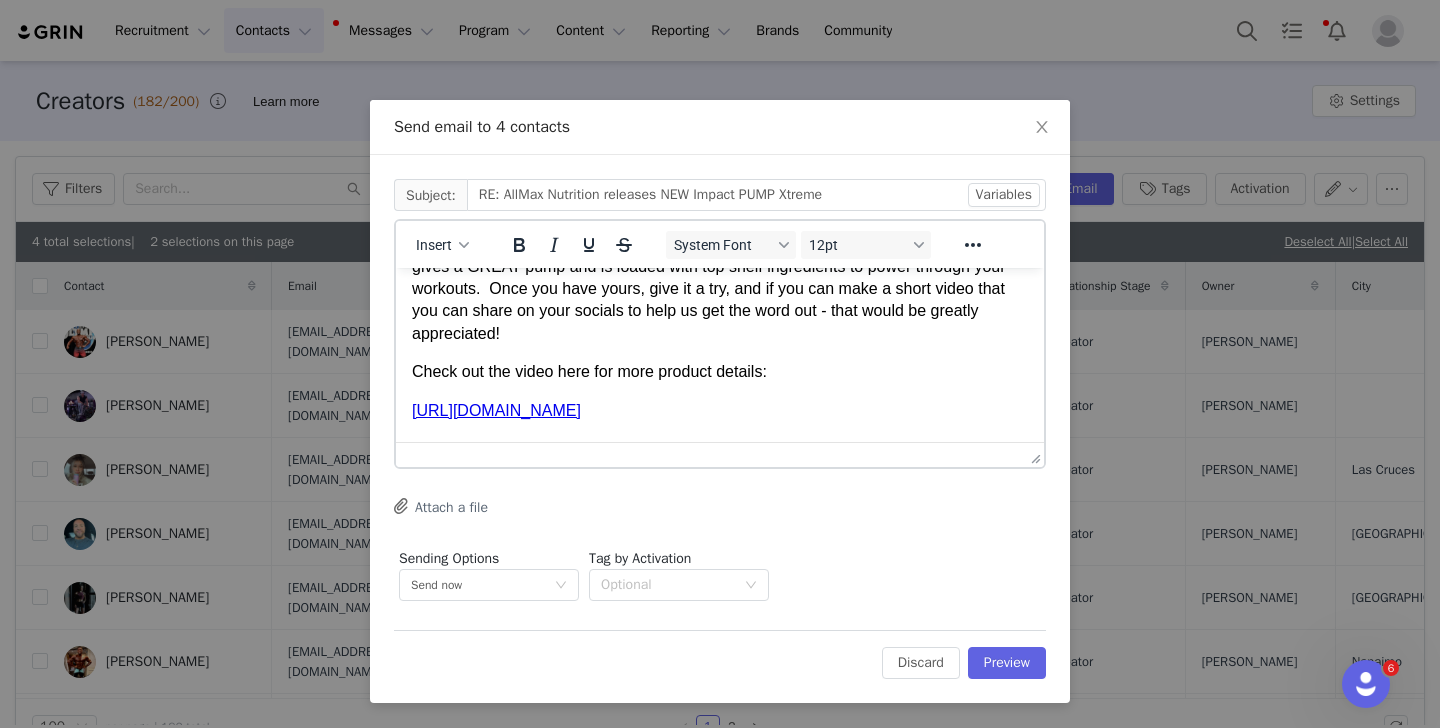 scroll, scrollTop: 0, scrollLeft: 0, axis: both 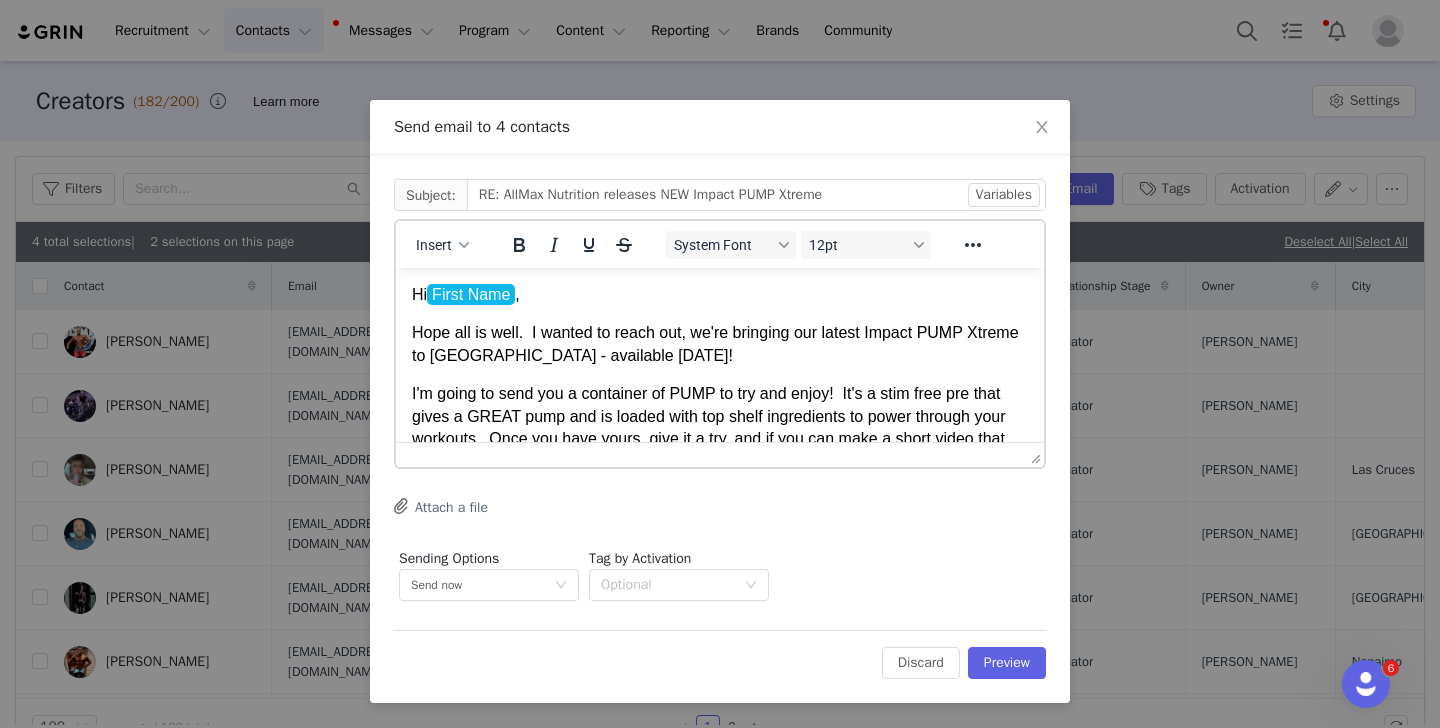 click on "Hope all is well.  I wanted to reach out, we're bringing our latest Impact PUMP Xtreme to [GEOGRAPHIC_DATA] - available [DATE]!" at bounding box center (720, 344) 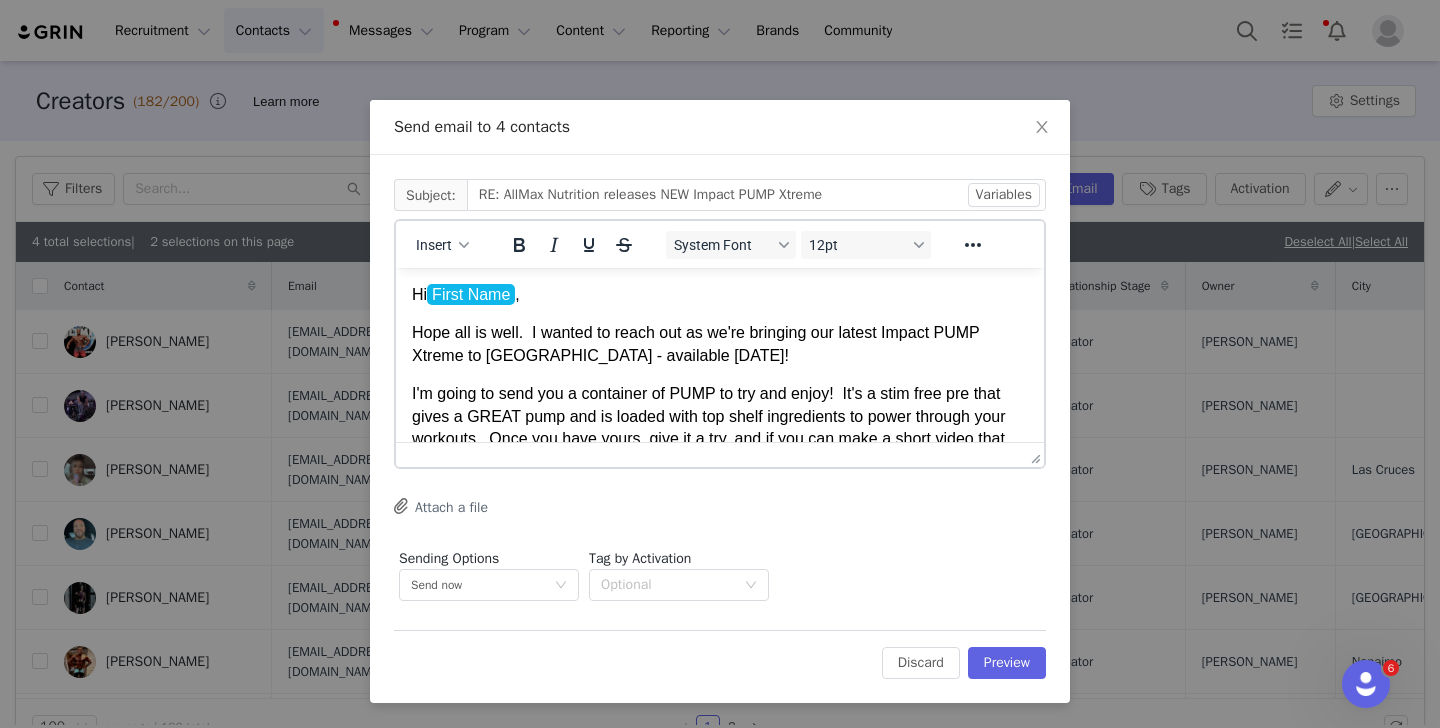 click on "Hope all is well.  I wanted to reach out as we're bringing our latest Impact PUMP Xtreme to [GEOGRAPHIC_DATA] - available [DATE]!" at bounding box center [720, 344] 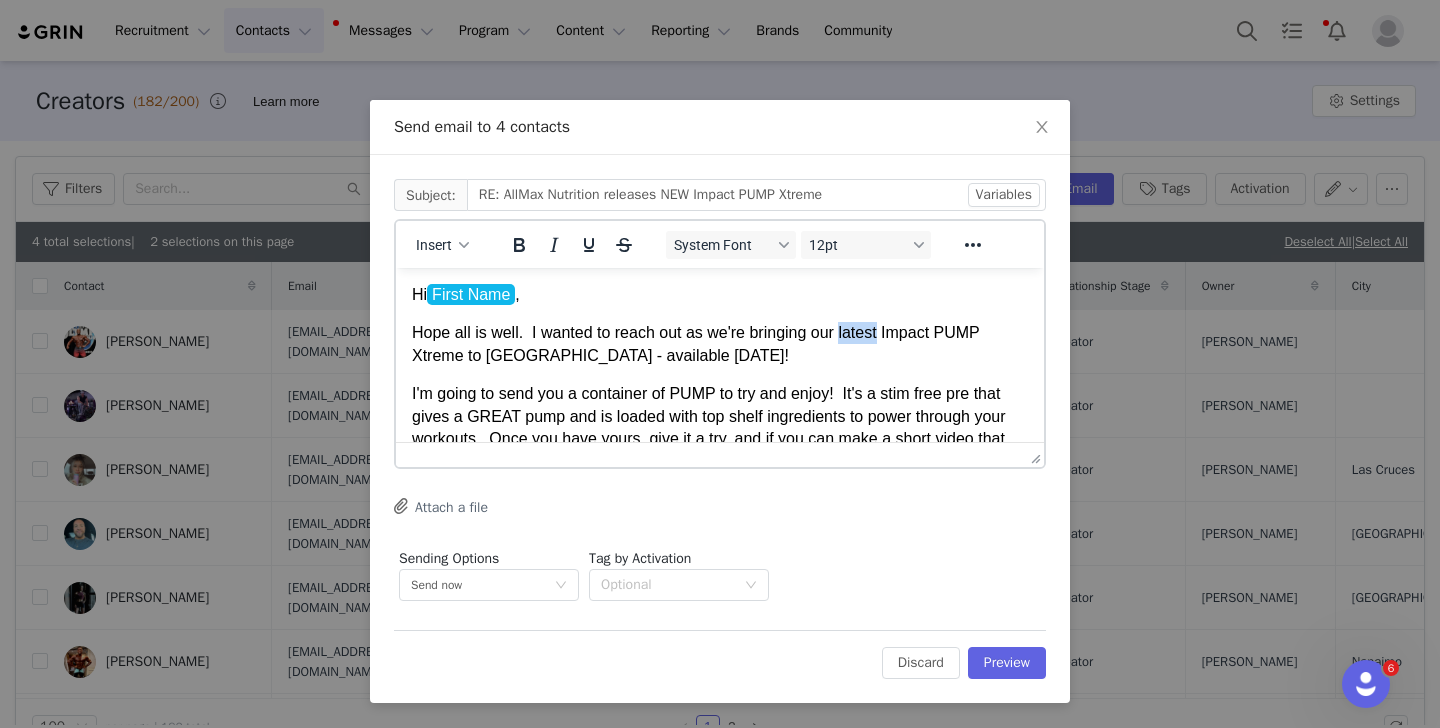 click on "Hope all is well.  I wanted to reach out as we're bringing our latest Impact PUMP Xtreme to [GEOGRAPHIC_DATA] - available [DATE]!" at bounding box center (720, 344) 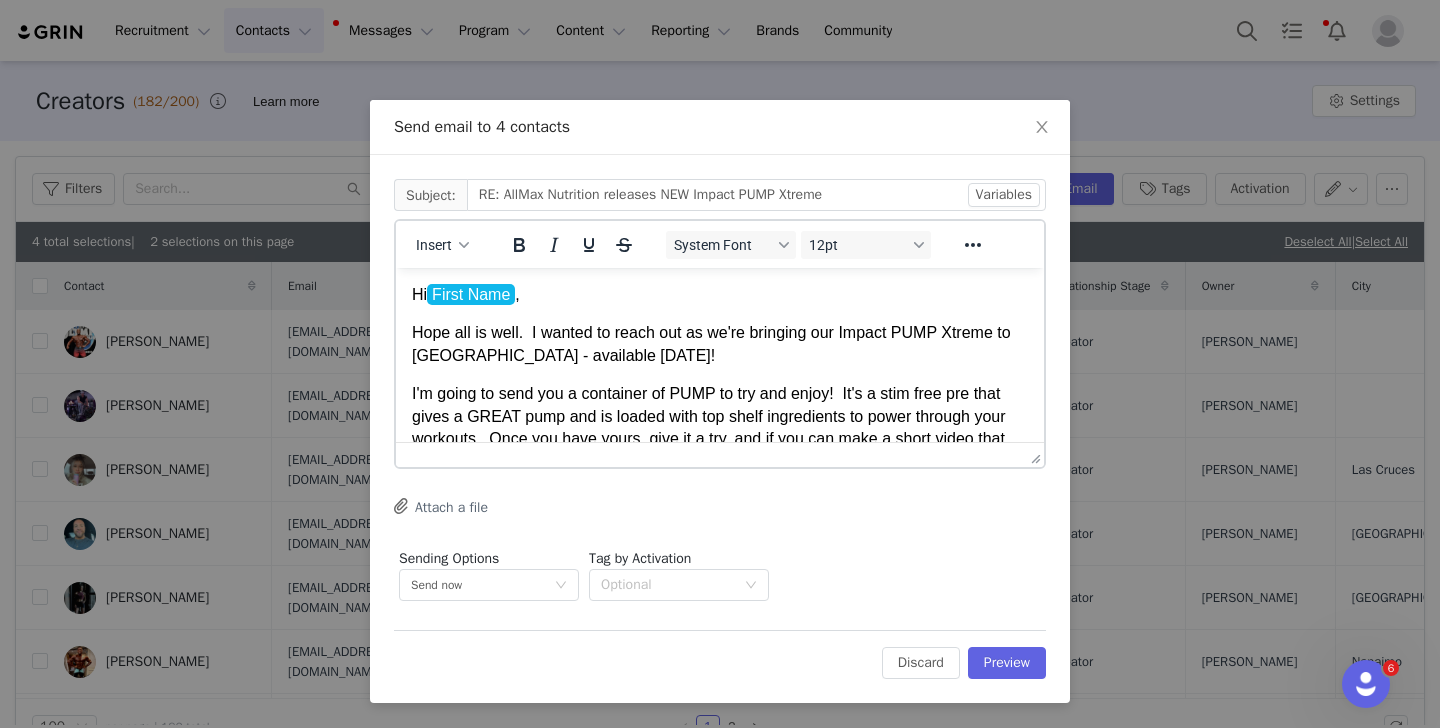 click on "Hope all is well.  I wanted to reach out as we're bringing our Impact PUMP Xtreme to [GEOGRAPHIC_DATA] - available [DATE]!" at bounding box center [720, 344] 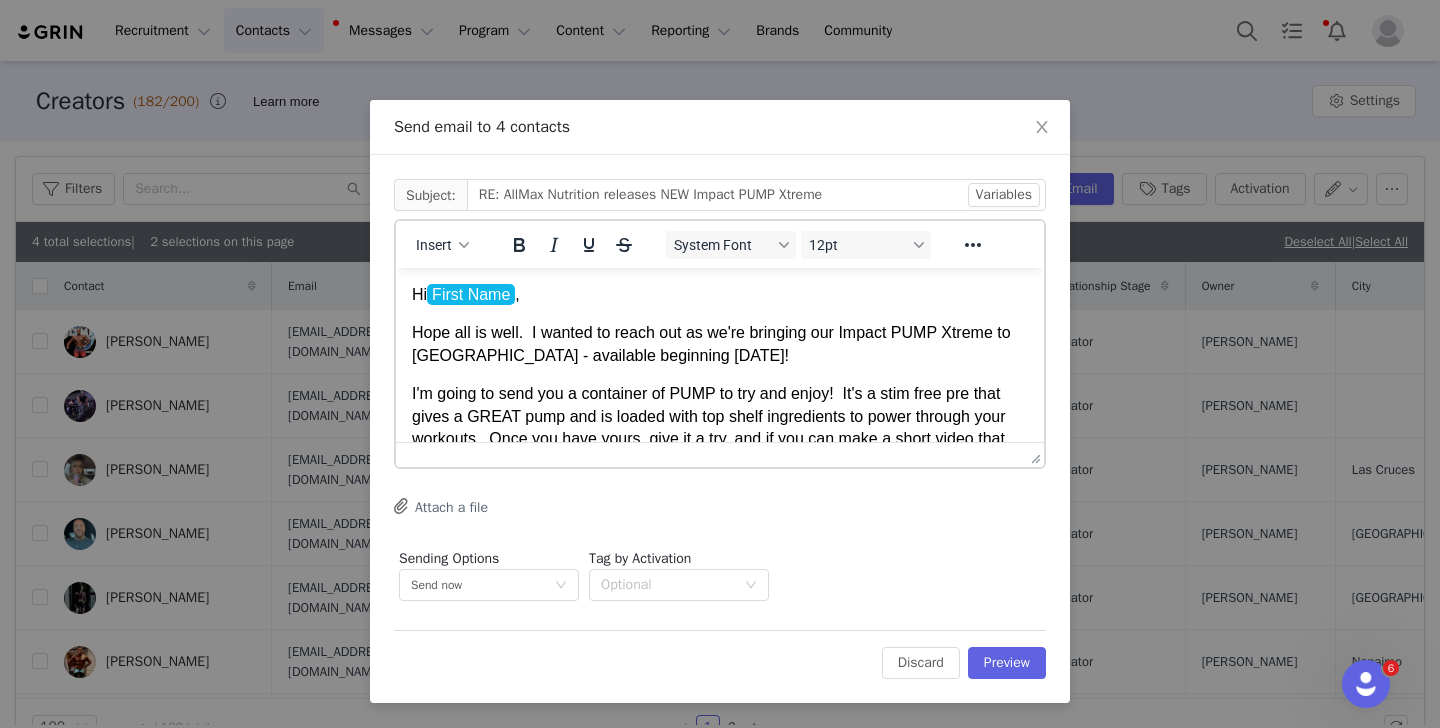 click on "Hope all is well.  I wanted to reach out as we're bringing our Impact PUMP Xtreme to [GEOGRAPHIC_DATA] - available beginning [DATE]!" at bounding box center (720, 344) 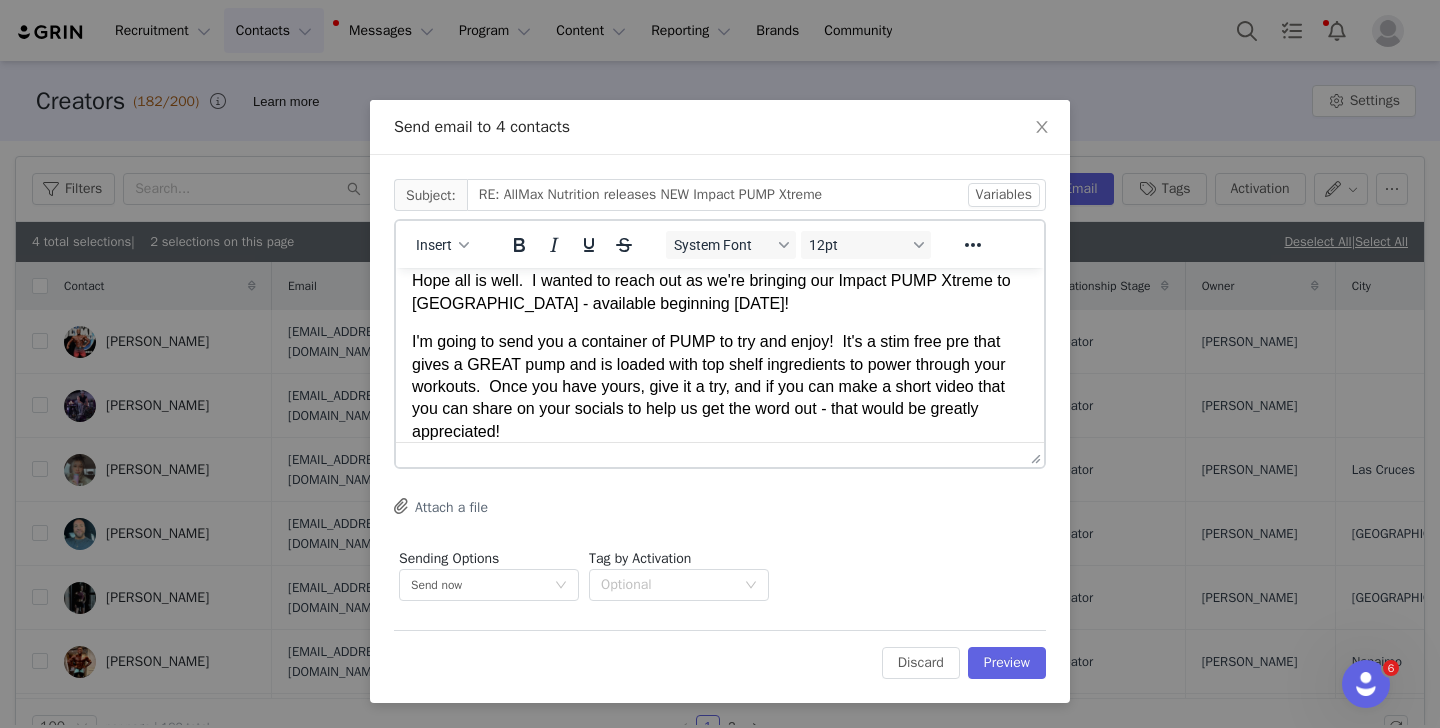 scroll, scrollTop: 72, scrollLeft: 0, axis: vertical 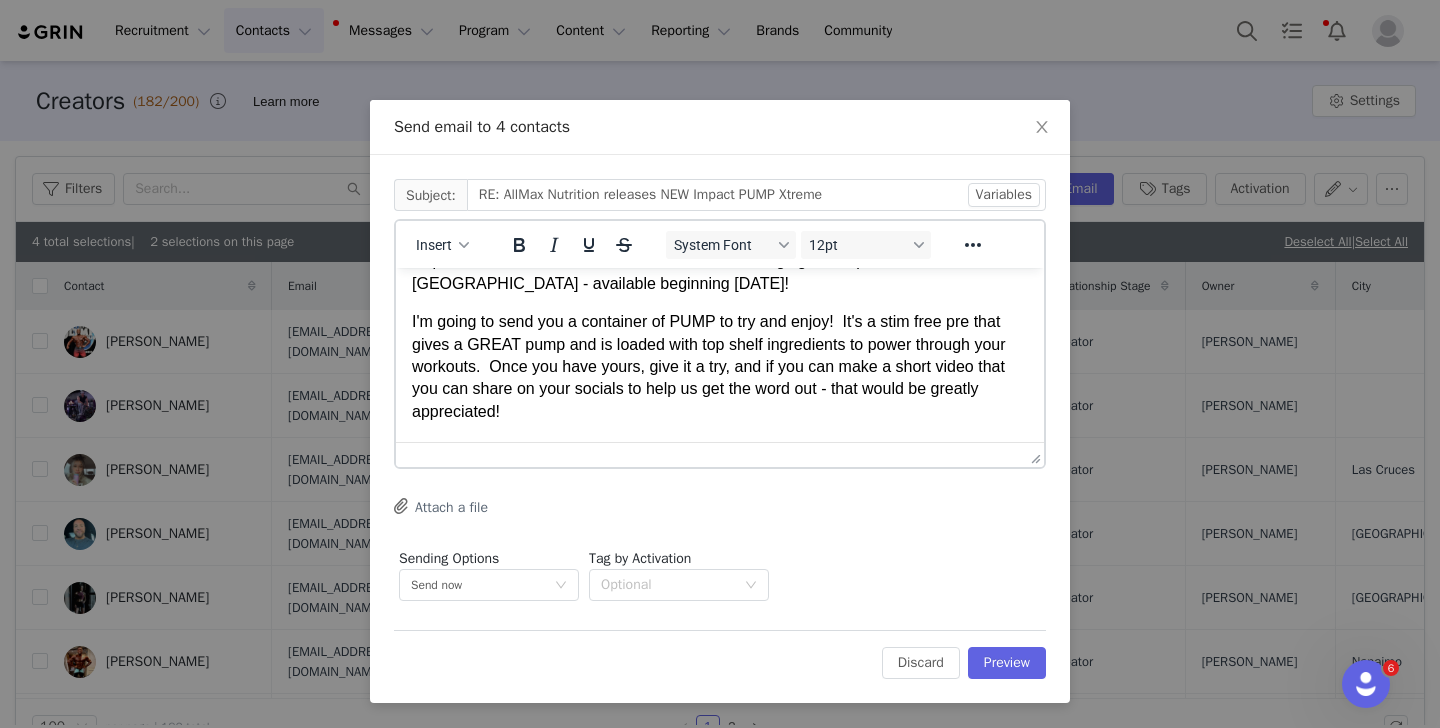 click on "I'm going to send you a container of PUMP to try and enjoy!  It's a stim free pre that gives a GREAT pump and is loaded with top shelf ingredients to power through your workouts.  Once you have yours, give it a try, and if you can make a short video that you can share on your socials to help us get the word out - that would be greatly appreciated!" at bounding box center [720, 367] 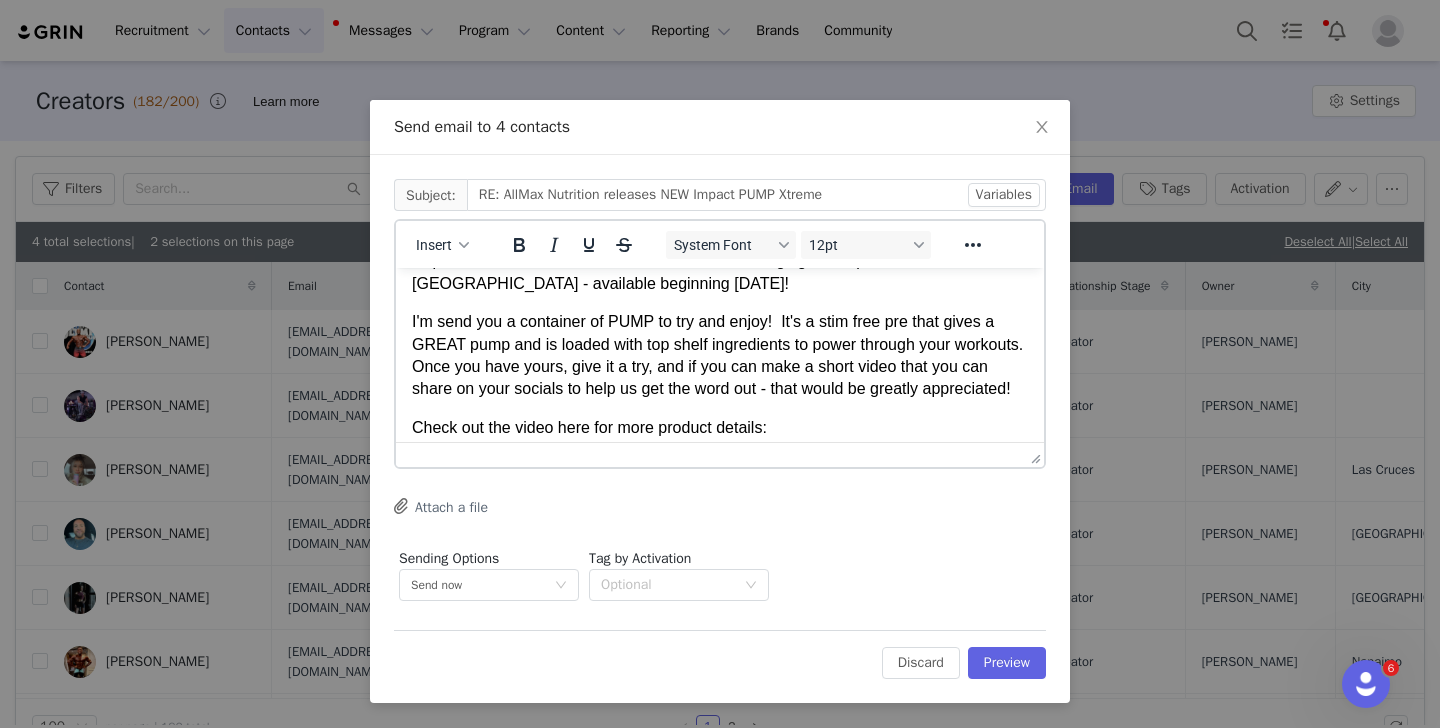 click on "I'm send you a container of PUMP to try and enjoy!  It's a stim free pre that gives a GREAT pump and is loaded with top shelf ingredients to power through your workouts.  Once you have yours, give it a try, and if you can make a short video that you can share on your socials to help us get the word out - that would be greatly appreciated!" at bounding box center [720, 356] 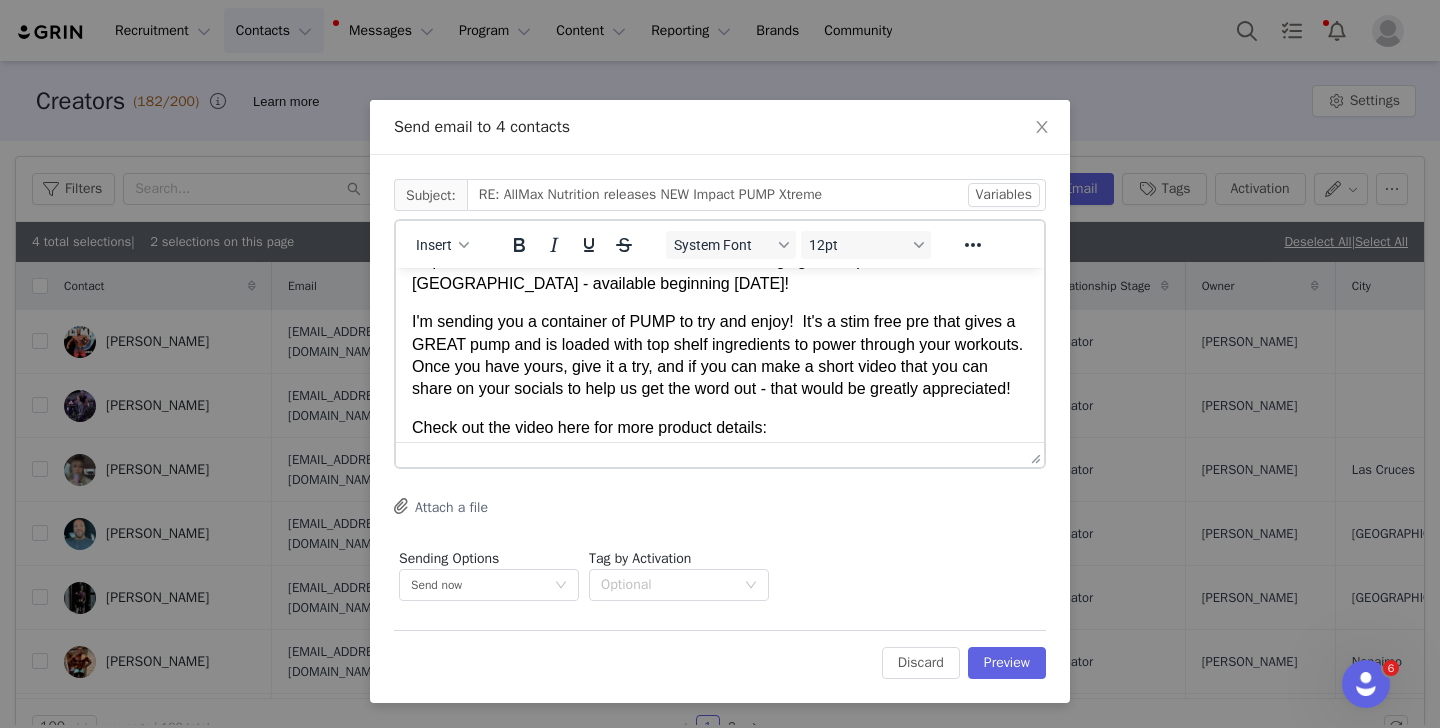 click on "I'm sending you a container of PUMP to try and enjoy!  It's a stim free pre that gives a GREAT pump and is loaded with top shelf ingredients to power through your workouts.  Once you have yours, give it a try, and if you can make a short video that you can share on your socials to help us get the word out - that would be greatly appreciated!" at bounding box center (720, 356) 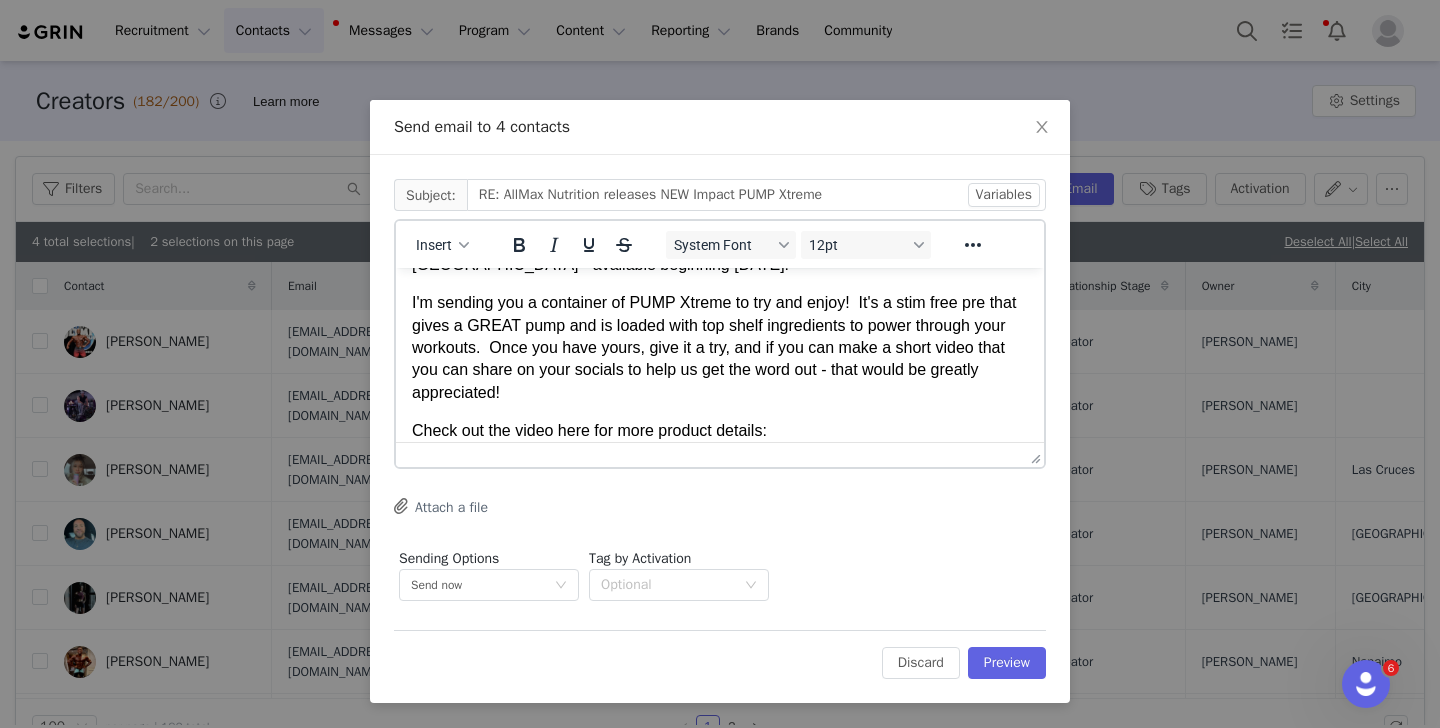 scroll, scrollTop: 94, scrollLeft: 0, axis: vertical 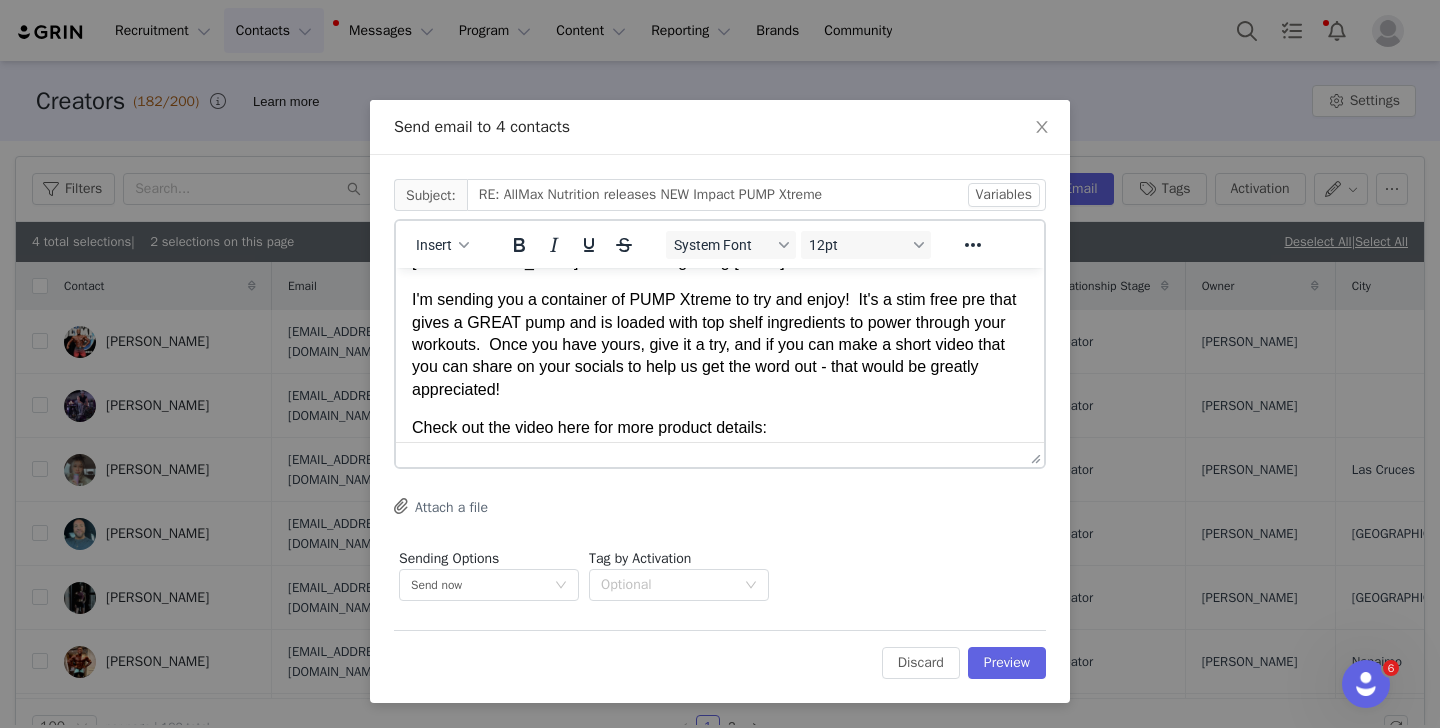 click on "I'm sending you a container of PUMP Xtreme to try and enjoy!  It's a stim free pre that gives a GREAT pump and is loaded with top shelf ingredients to power through your workouts.  Once you have yours, give it a try, and if you can make a short video that you can share on your socials to help us get the word out - that would be greatly appreciated!" at bounding box center [720, 345] 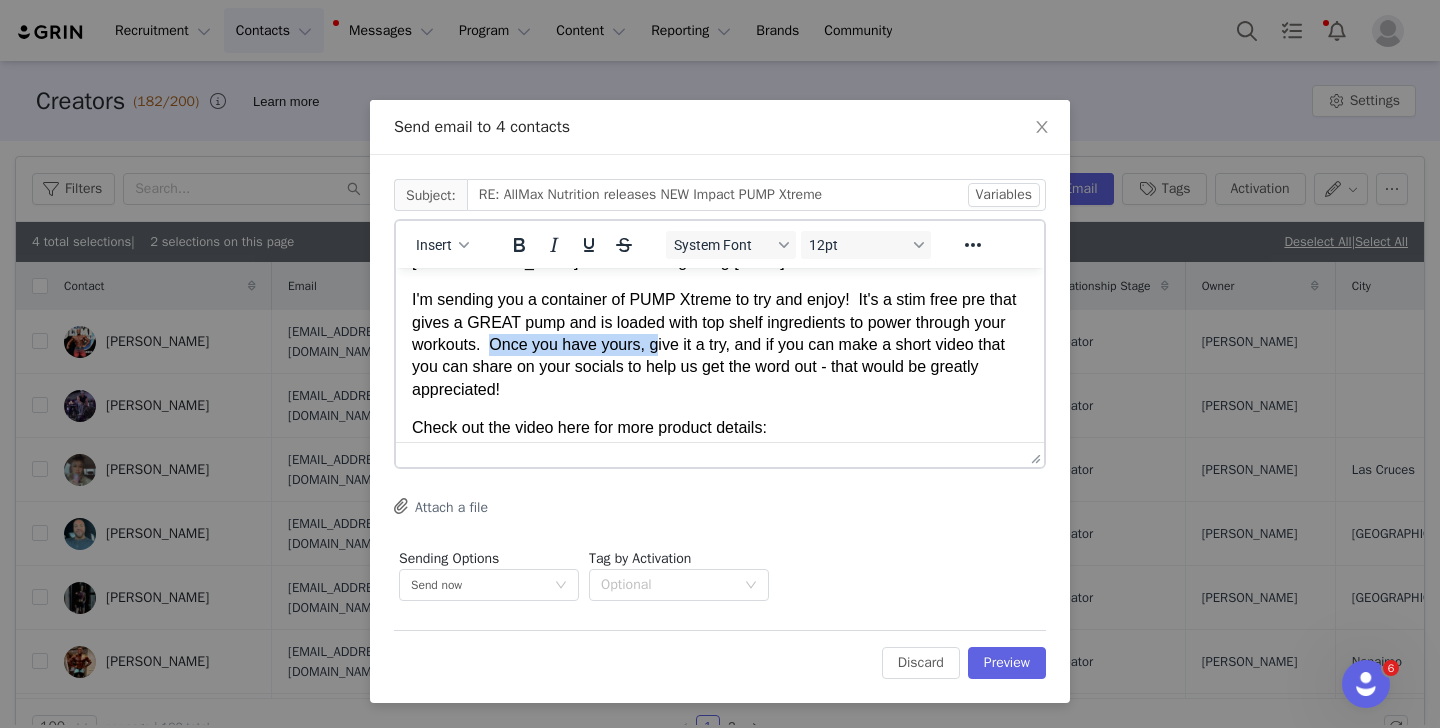 drag, startPoint x: 698, startPoint y: 343, endPoint x: 530, endPoint y: 342, distance: 168.00298 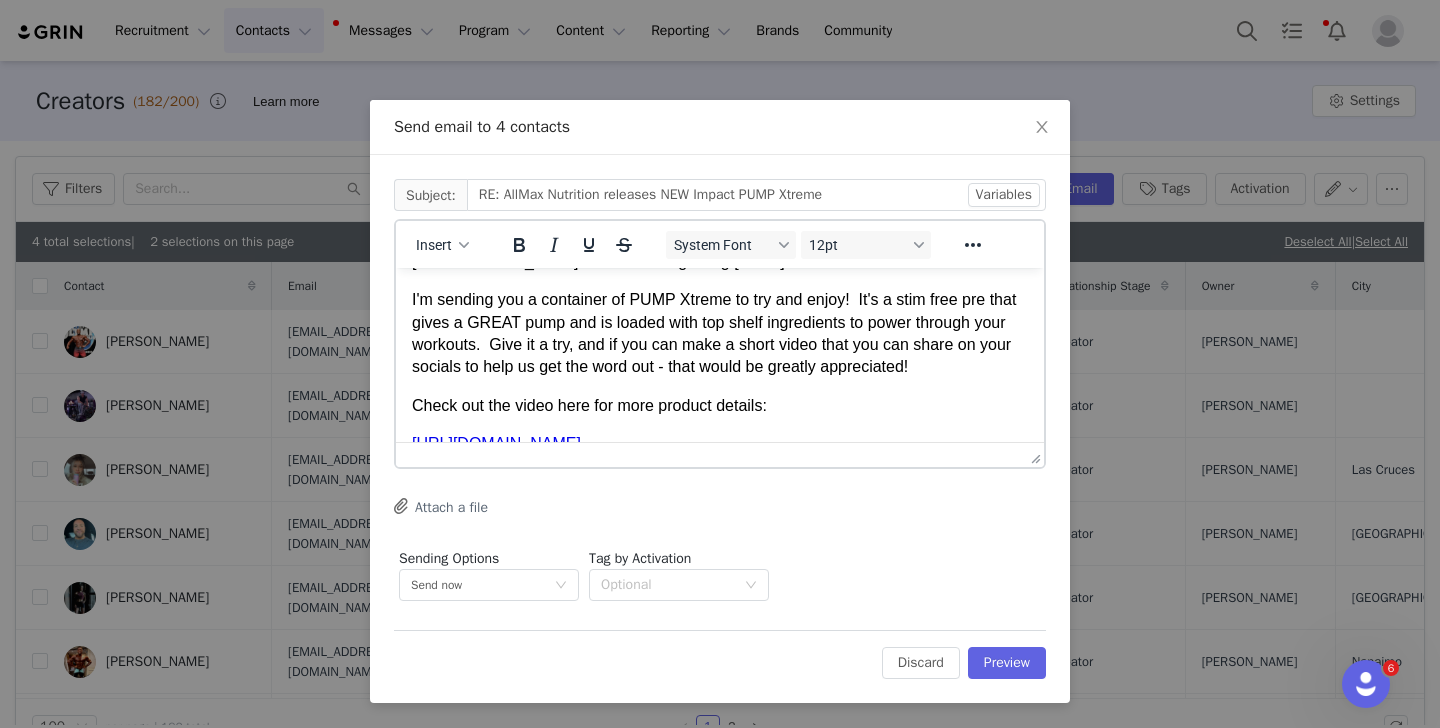 click on "I'm sending you a container of PUMP Xtreme to try and enjoy!  It's a stim free pre that gives a GREAT pump and is loaded with top shelf ingredients to power through your workouts.  Give it a try, and if you can make a short video that you can share on your socials to help us get the word out - that would be greatly appreciated!" at bounding box center [720, 334] 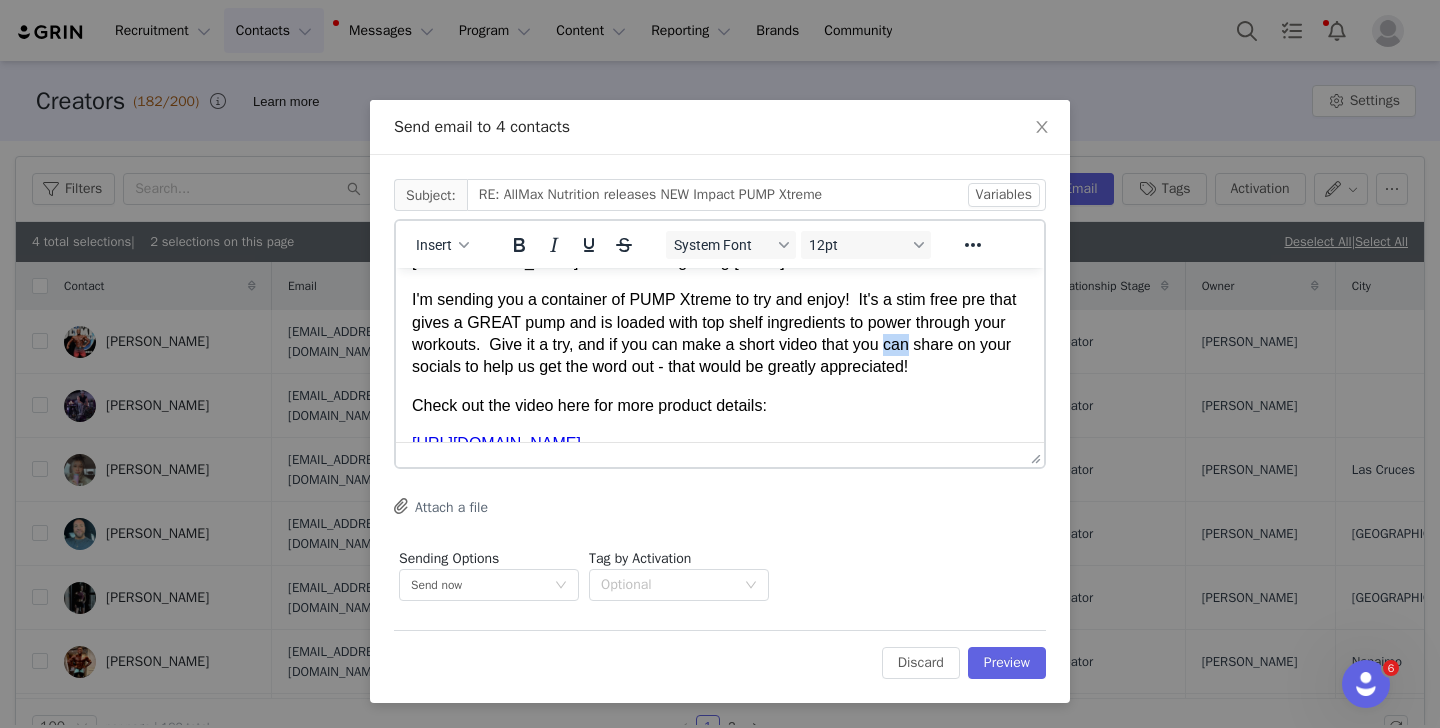 click on "I'm sending you a container of PUMP Xtreme to try and enjoy!  It's a stim free pre that gives a GREAT pump and is loaded with top shelf ingredients to power through your workouts.  Give it a try, and if you can make a short video that you can share on your socials to help us get the word out - that would be greatly appreciated!" at bounding box center (720, 334) 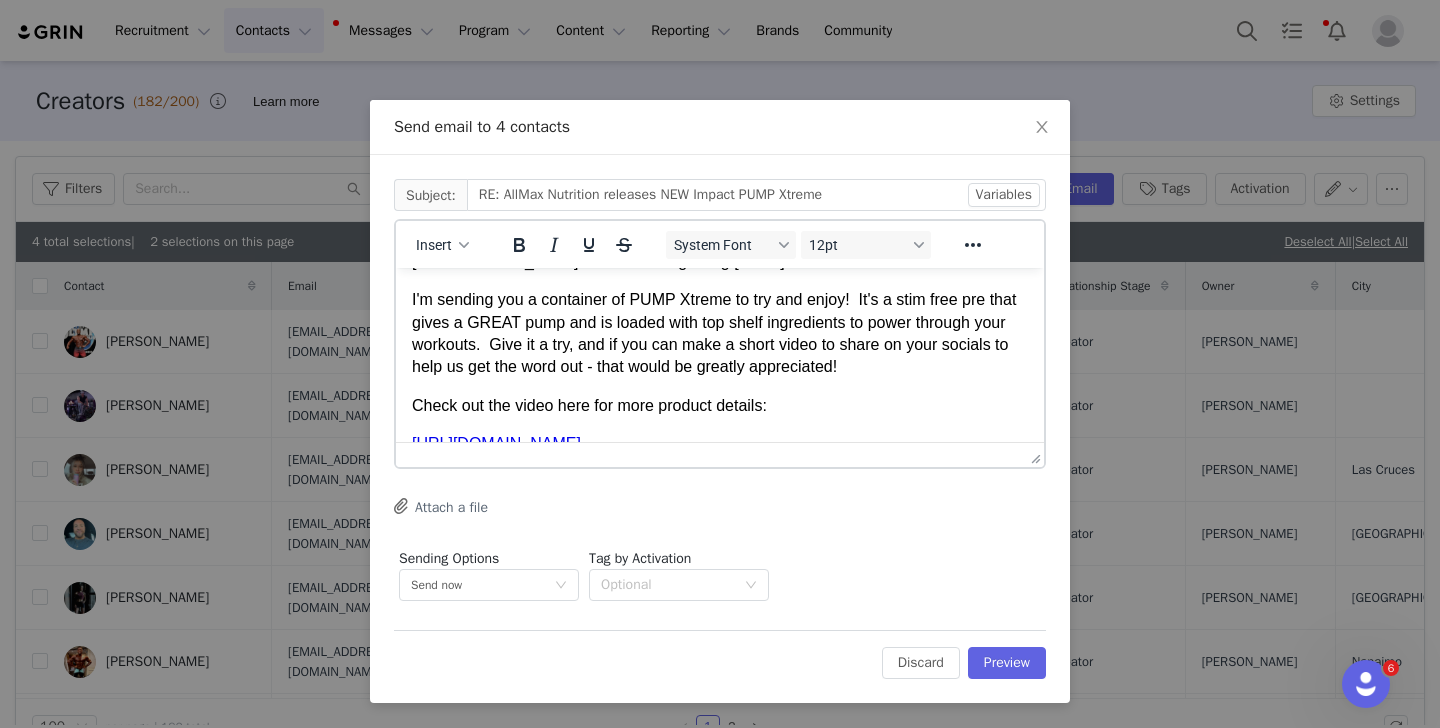 click on "I'm sending you a container of PUMP Xtreme to try and enjoy!  It's a stim free pre that gives a GREAT pump and is loaded with top shelf ingredients to power through your workouts.  Give it a try, and if you can make a short video to share on your socials to help us get the word out - that would be greatly appreciated!" at bounding box center (720, 334) 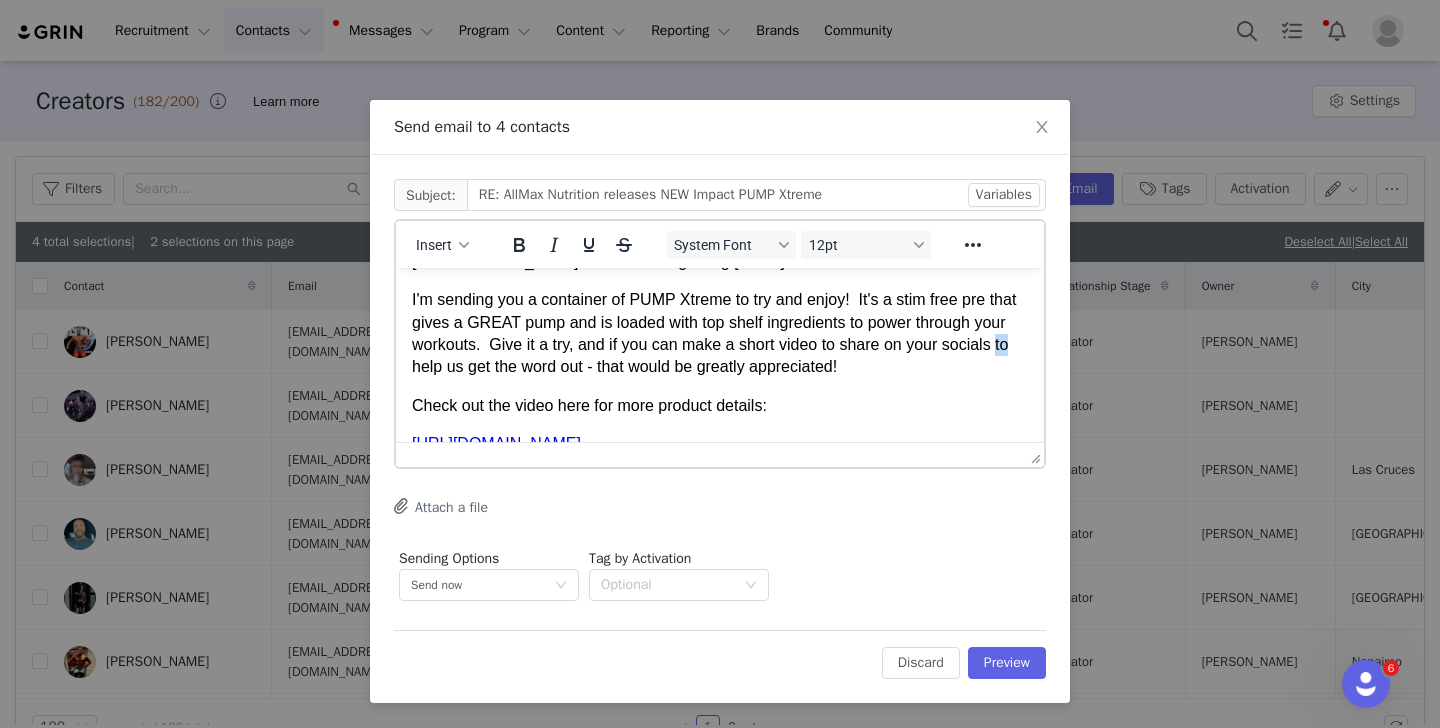 click on "I'm sending you a container of PUMP Xtreme to try and enjoy!  It's a stim free pre that gives a GREAT pump and is loaded with top shelf ingredients to power through your workouts.  Give it a try, and if you can make a short video to share on your socials to help us get the word out - that would be greatly appreciated!" at bounding box center [720, 334] 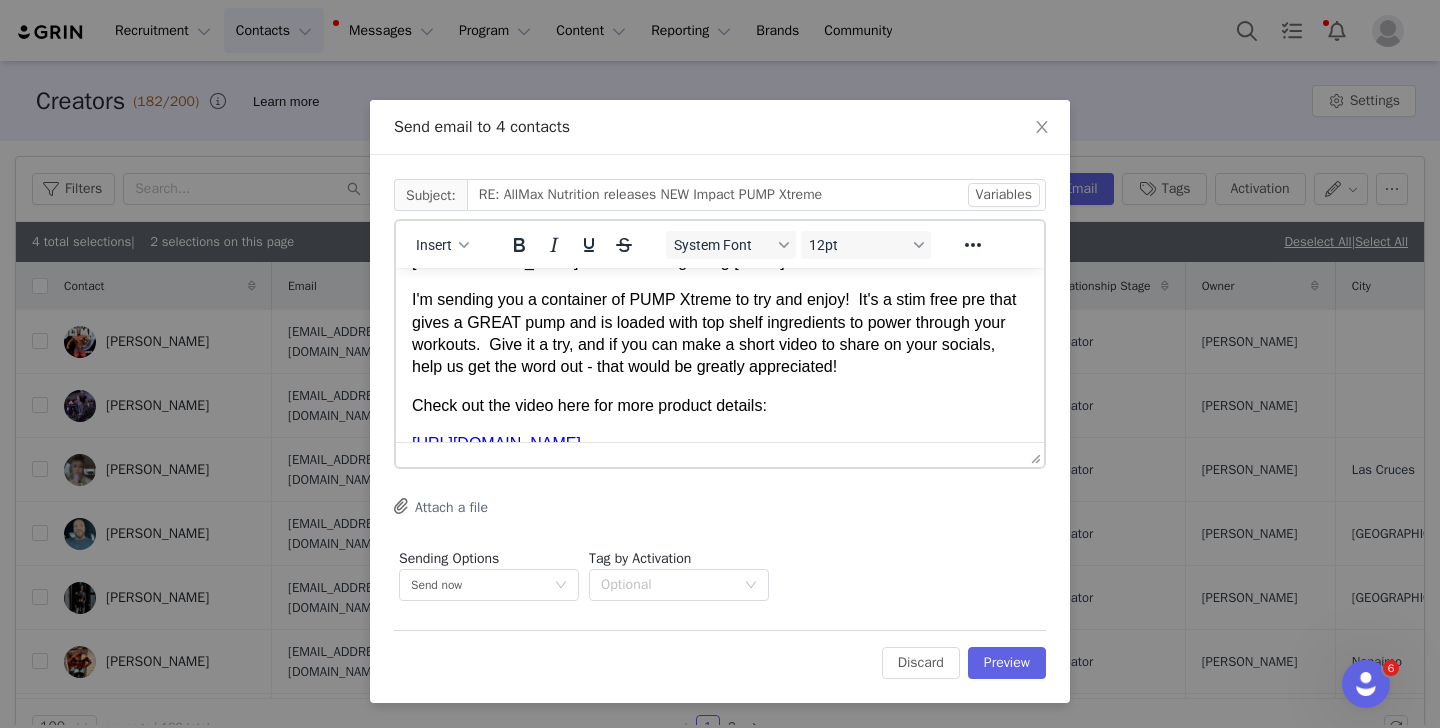 click on "I'm sending you a container of PUMP Xtreme to try and enjoy!  It's a stim free pre that gives a GREAT pump and is loaded with top shelf ingredients to power through your workouts.  Give it a try, and if you can make a short video to share on your socials, help us get the word out - that would be greatly appreciated!" at bounding box center [720, 334] 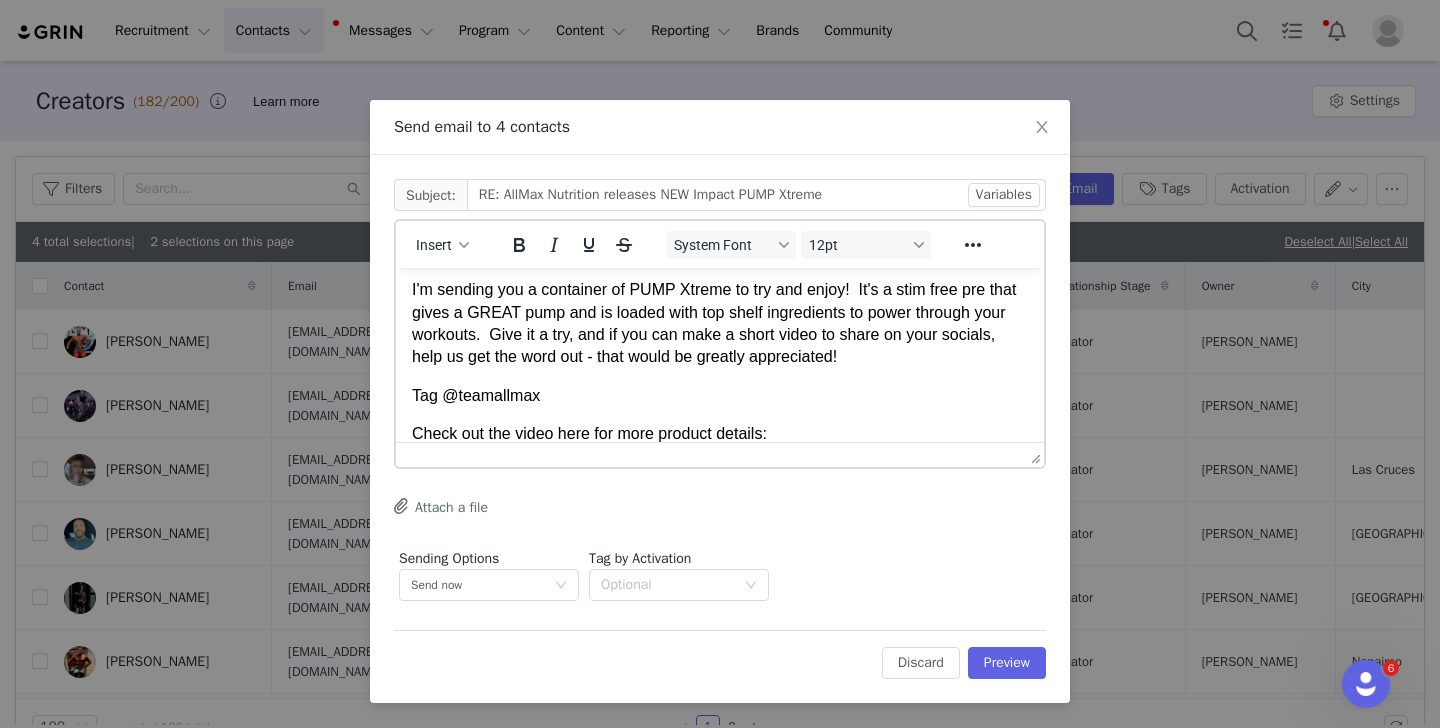 scroll, scrollTop: 102, scrollLeft: 0, axis: vertical 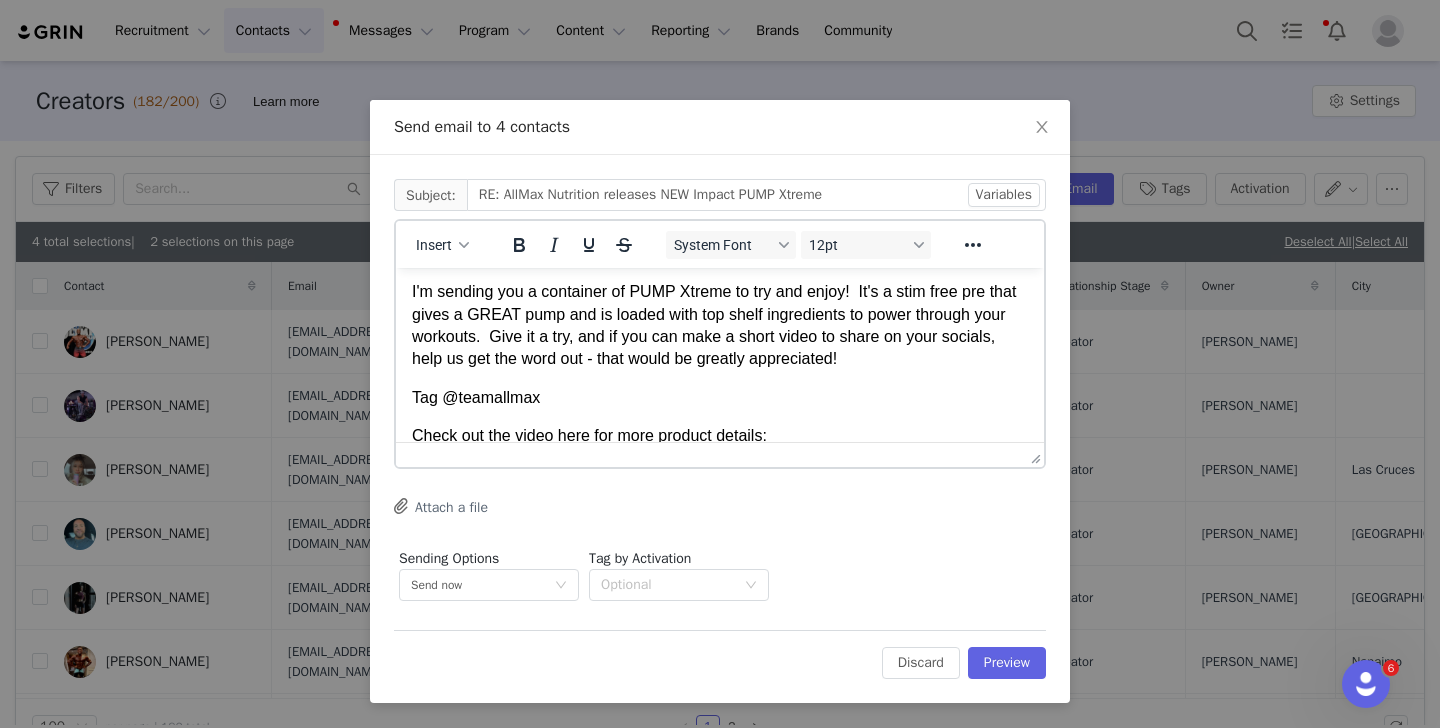 click on "Tag @teamallmax" at bounding box center [720, 398] 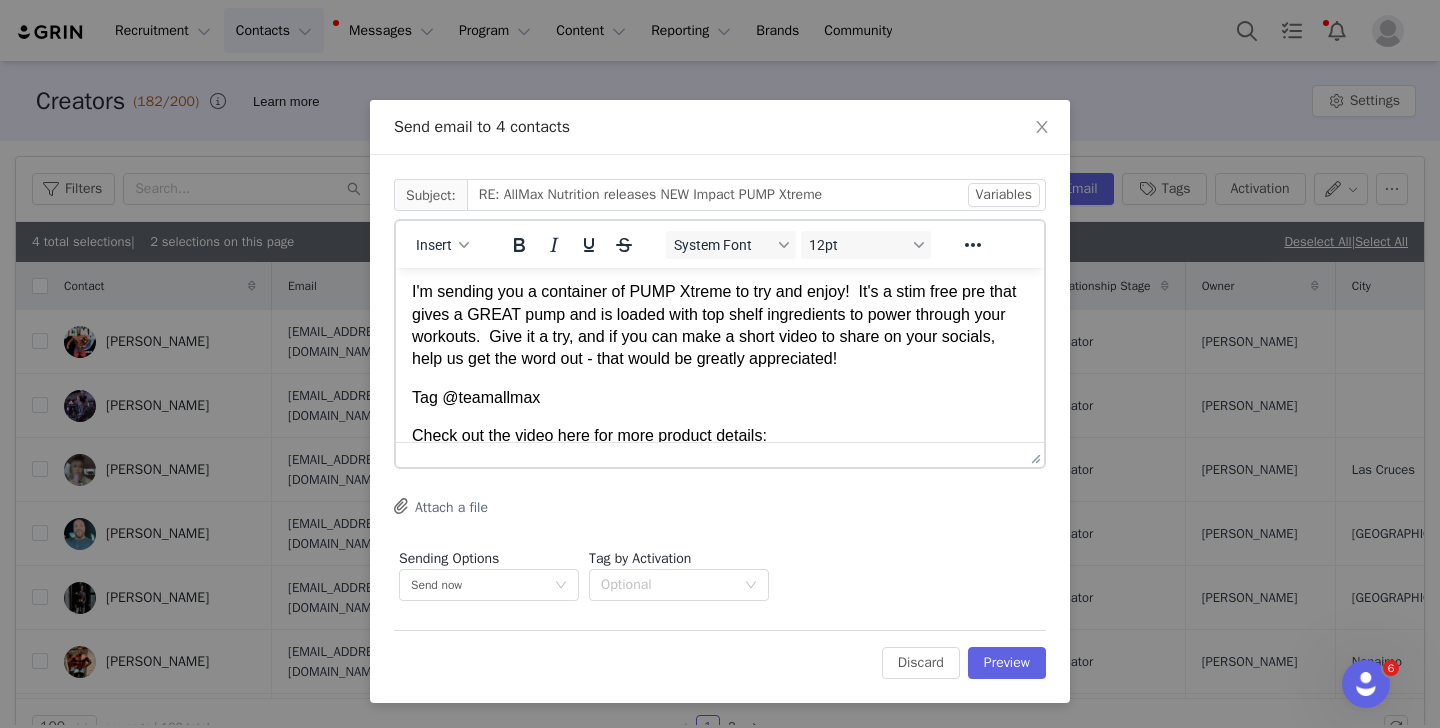click on "I'm sending you a container of PUMP Xtreme to try and enjoy!  It's a stim free pre that gives a GREAT pump and is loaded with top shelf ingredients to power through your workouts.  Give it a try, and if you can make a short video to share on your socials, help us get the word out - that would be greatly appreciated!" at bounding box center [720, 326] 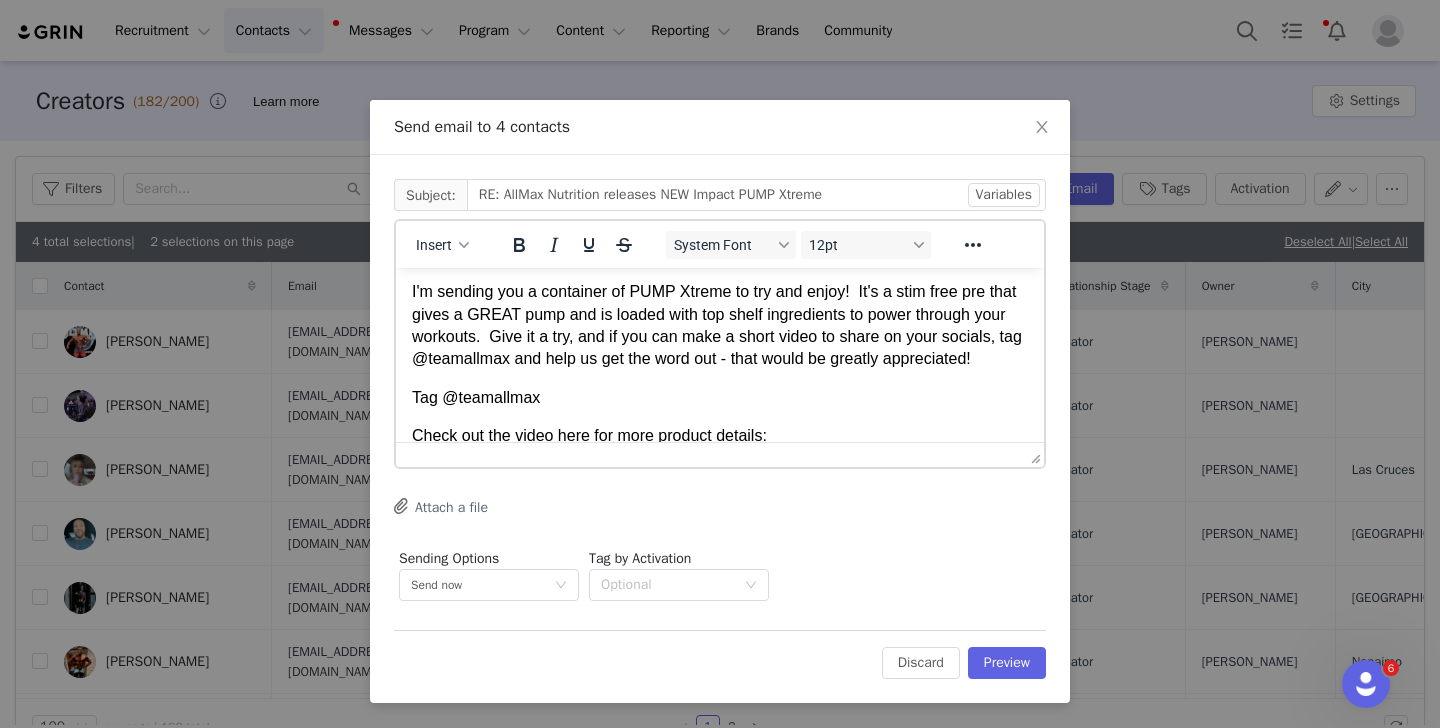 drag, startPoint x: 557, startPoint y: 418, endPoint x: 401, endPoint y: 418, distance: 156 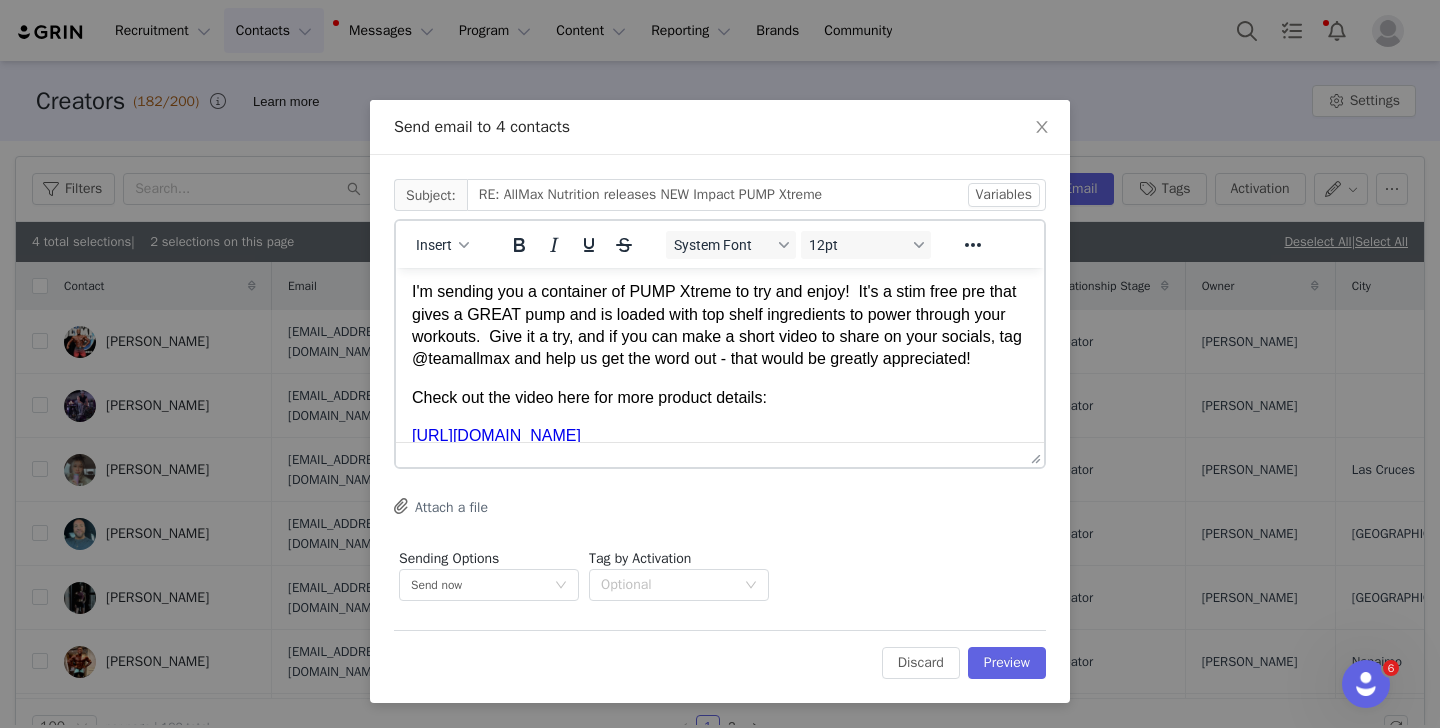 click on "I'm sending you a container of PUMP Xtreme to try and enjoy!  It's a stim free pre that gives a GREAT pump and is loaded with top shelf ingredients to power through your workouts.  Give it a try, and if you can make a short video to share on your socials, tag @teamallmax and help us get the word out - that would be greatly appreciated!" at bounding box center (720, 326) 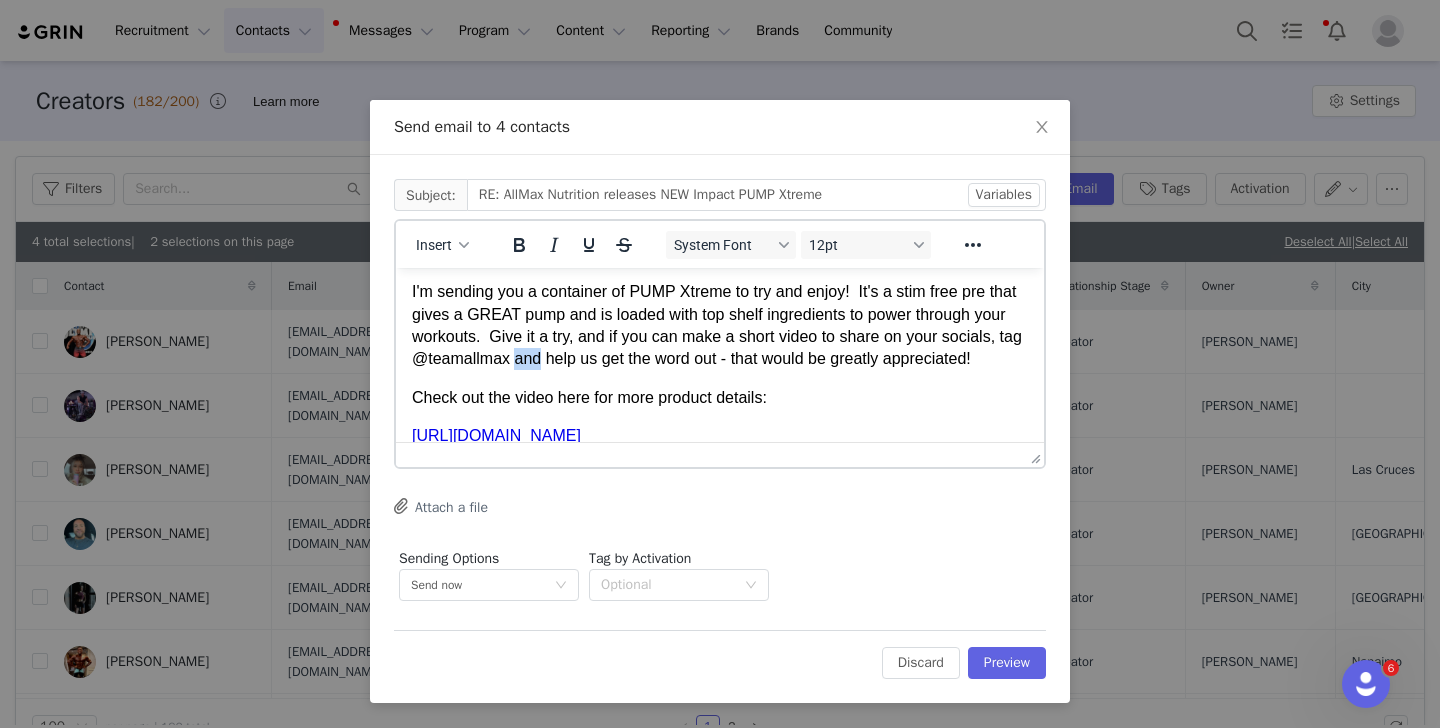 click on "I'm sending you a container of PUMP Xtreme to try and enjoy!  It's a stim free pre that gives a GREAT pump and is loaded with top shelf ingredients to power through your workouts.  Give it a try, and if you can make a short video to share on your socials, tag @teamallmax and help us get the word out - that would be greatly appreciated!" at bounding box center [720, 326] 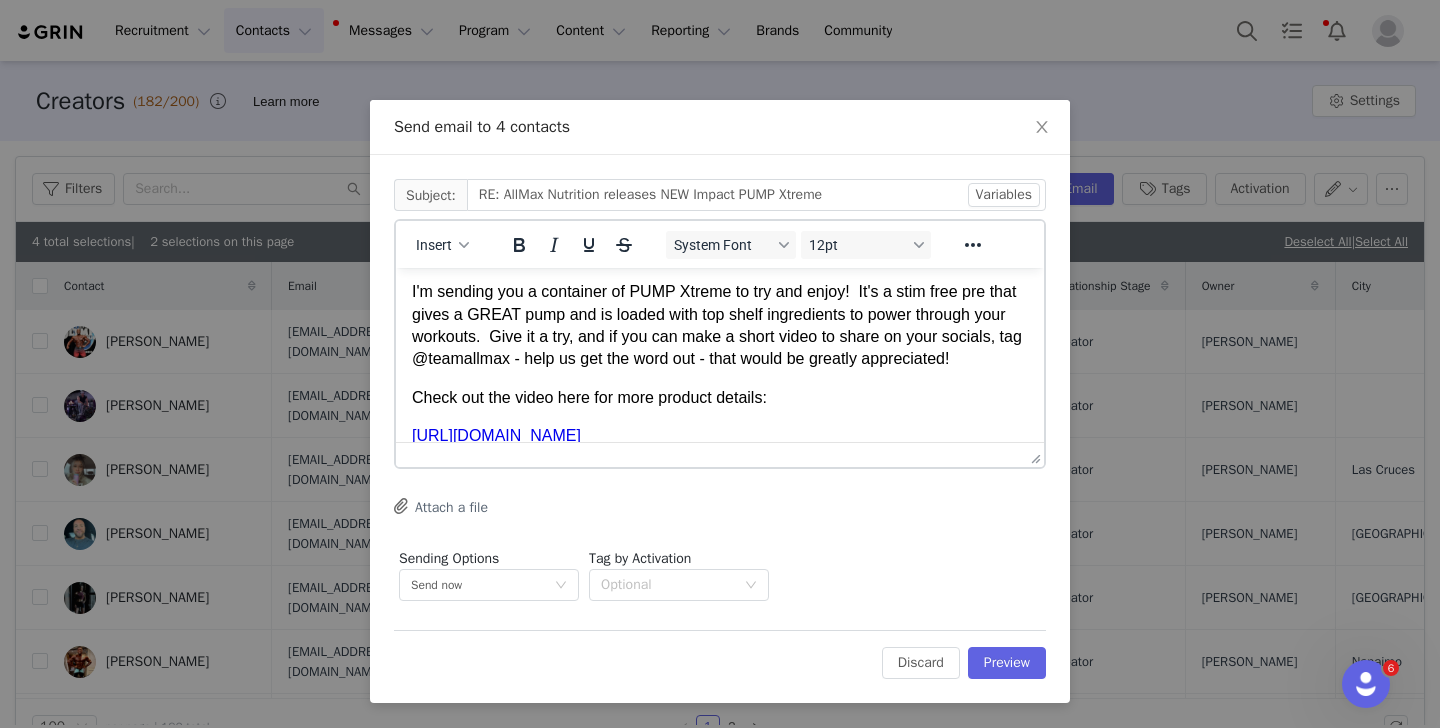 click on "I'm sending you a container of PUMP Xtreme to try and enjoy!  It's a stim free pre that gives a GREAT pump and is loaded with top shelf ingredients to power through your workouts.  Give it a try, and if you can make a short video to share on your socials, tag @teamallmax - help us get the word out - that would be greatly appreciated!" at bounding box center (720, 326) 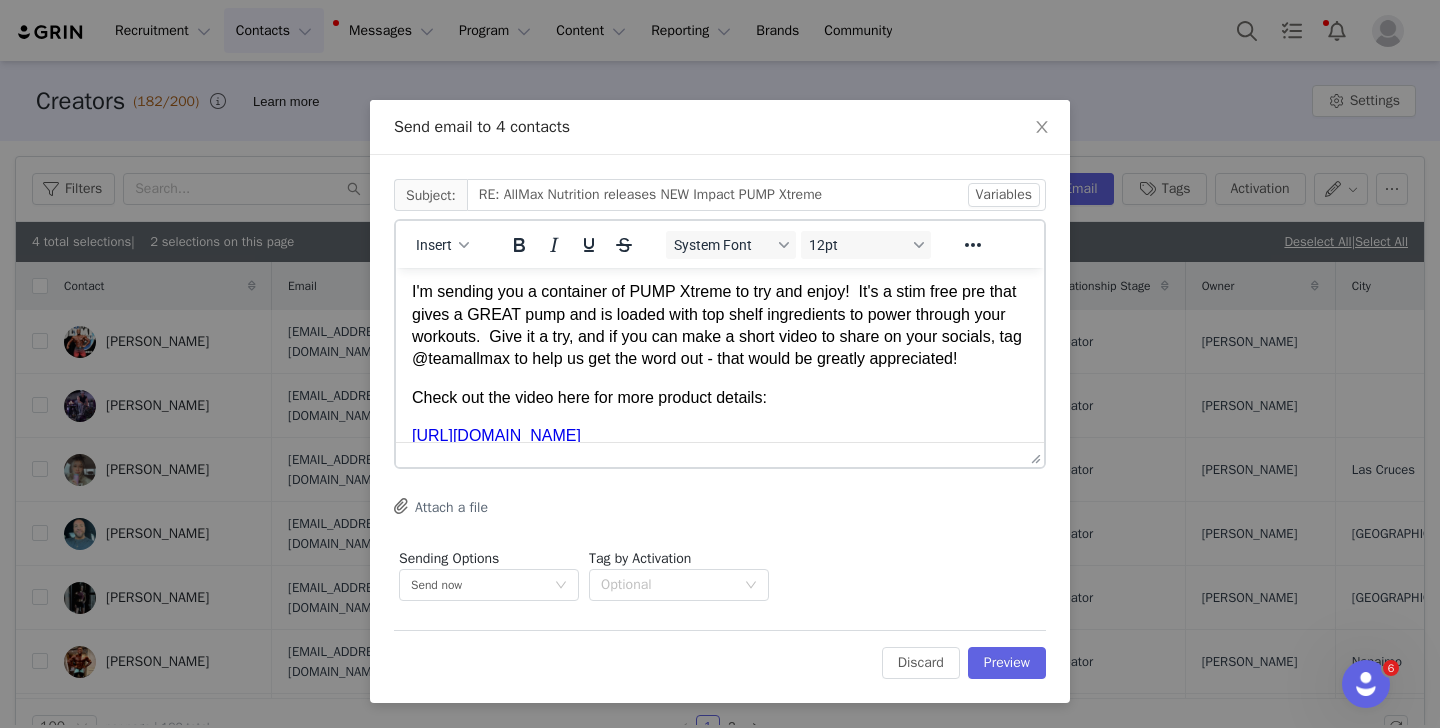 click on "I'm sending you a container of PUMP Xtreme to try and enjoy!  It's a stim free pre that gives a GREAT pump and is loaded with top shelf ingredients to power through your workouts.  Give it a try, and if you can make a short video to share on your socials, tag @teamallmax to help us get the word out - that would be greatly appreciated!" at bounding box center (720, 326) 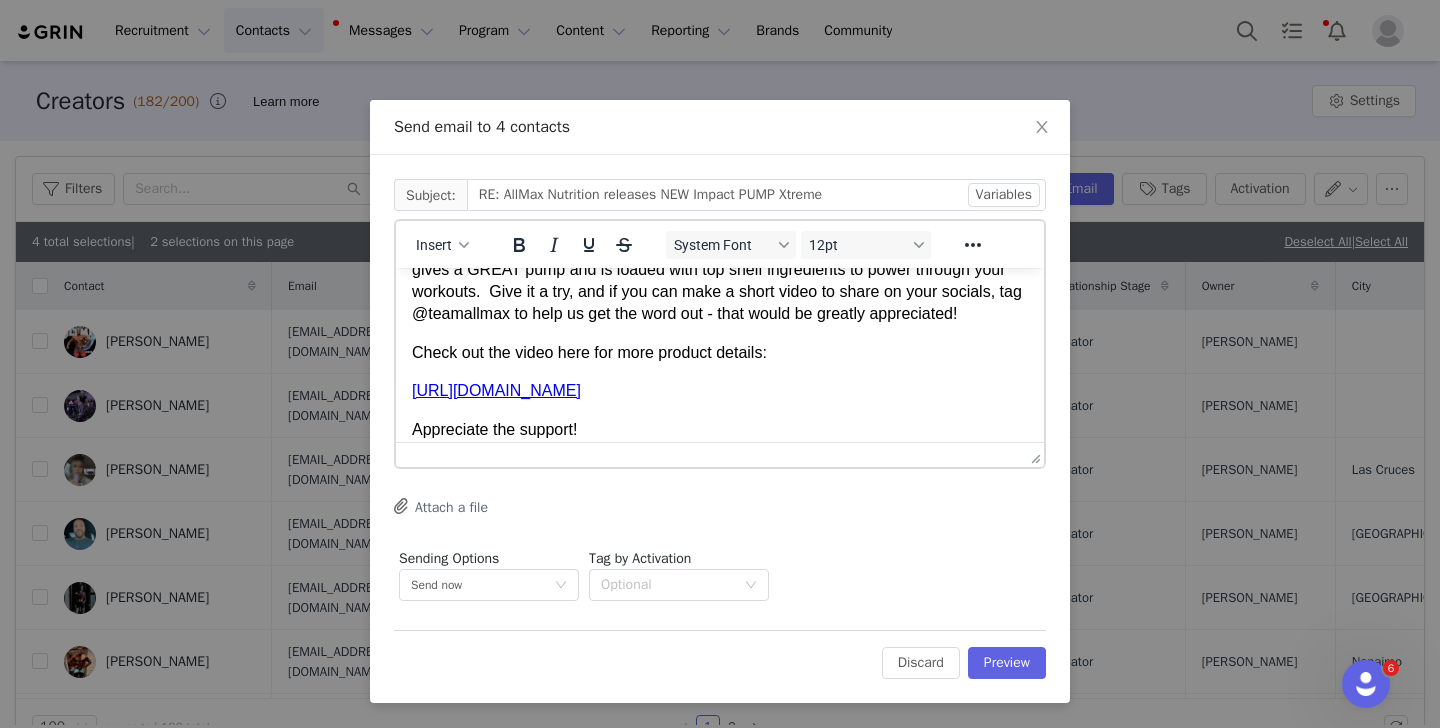 scroll, scrollTop: 202, scrollLeft: 0, axis: vertical 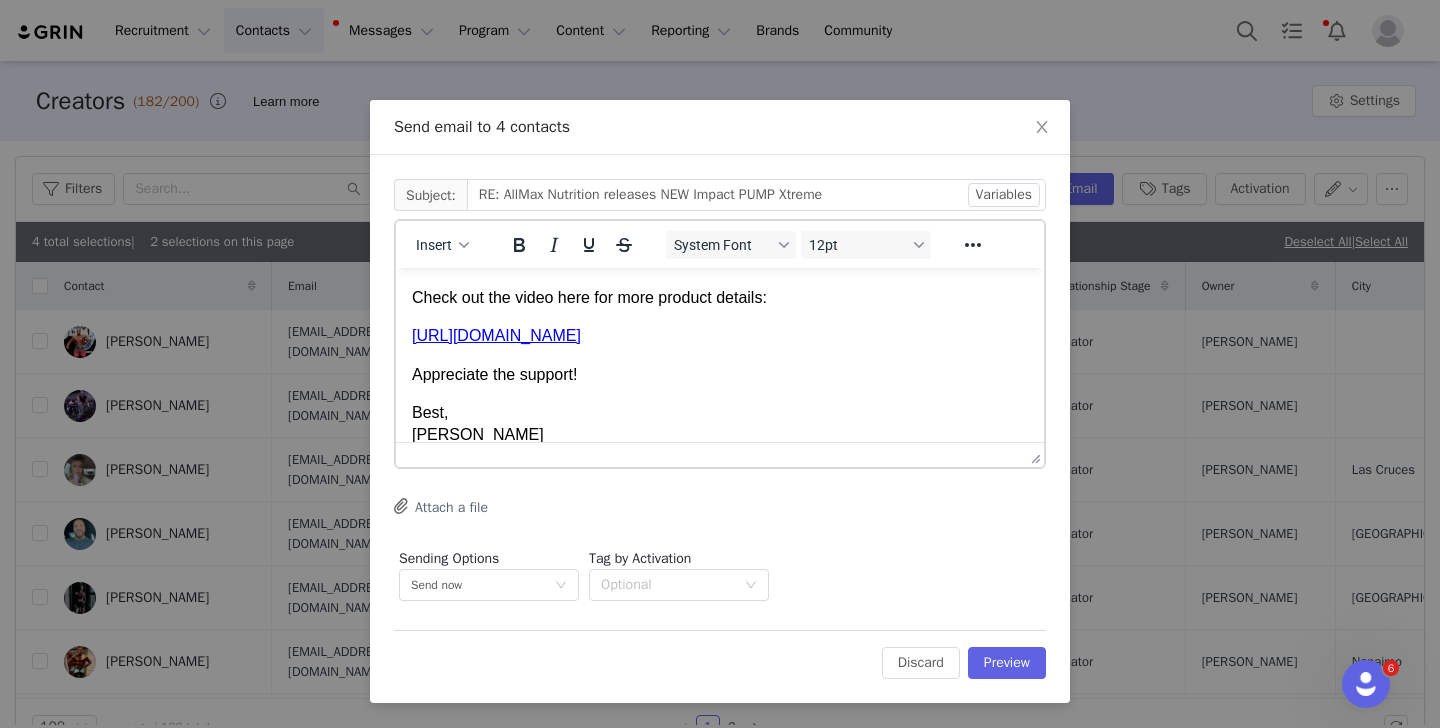 click on "Check out the video here for more product details:" at bounding box center [720, 298] 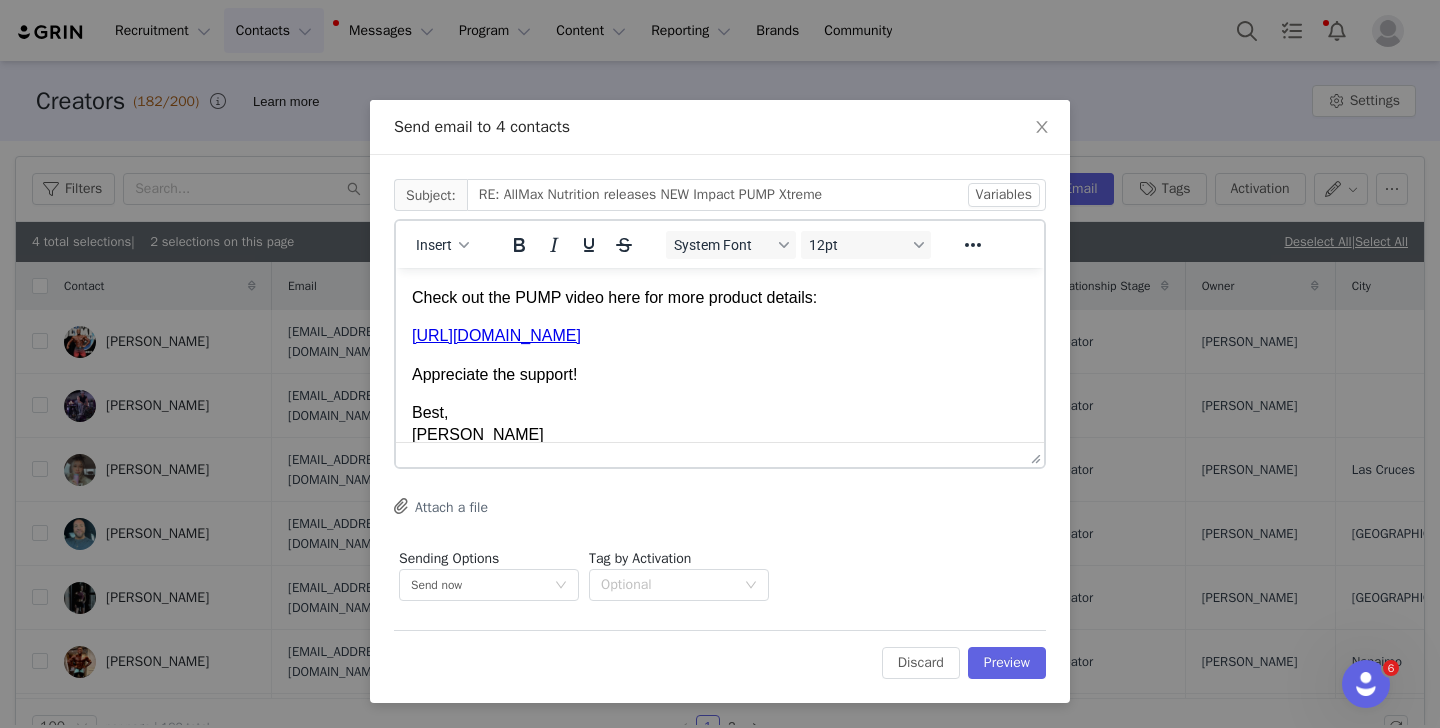 click on "Check out the PUMP video here for more product details:" at bounding box center (720, 298) 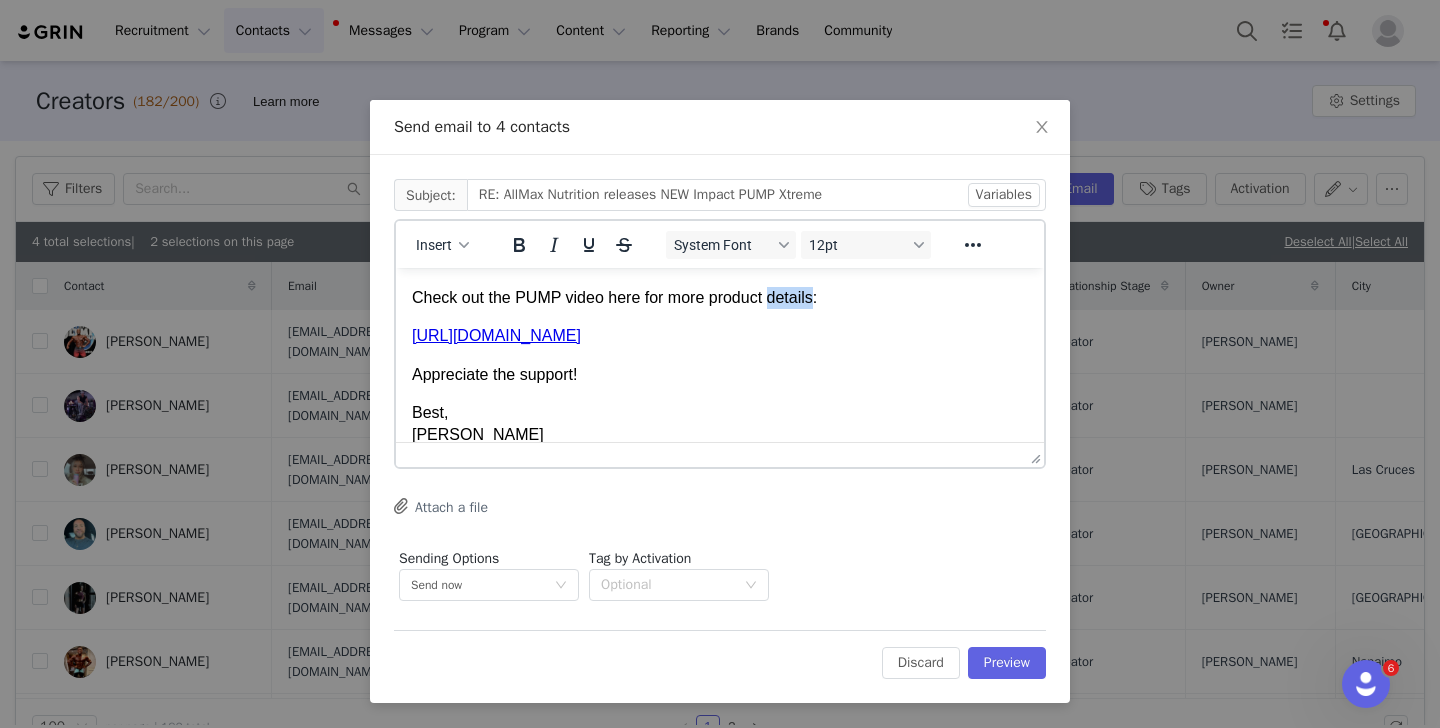 click on "Check out the PUMP video here for more product details:" at bounding box center (720, 298) 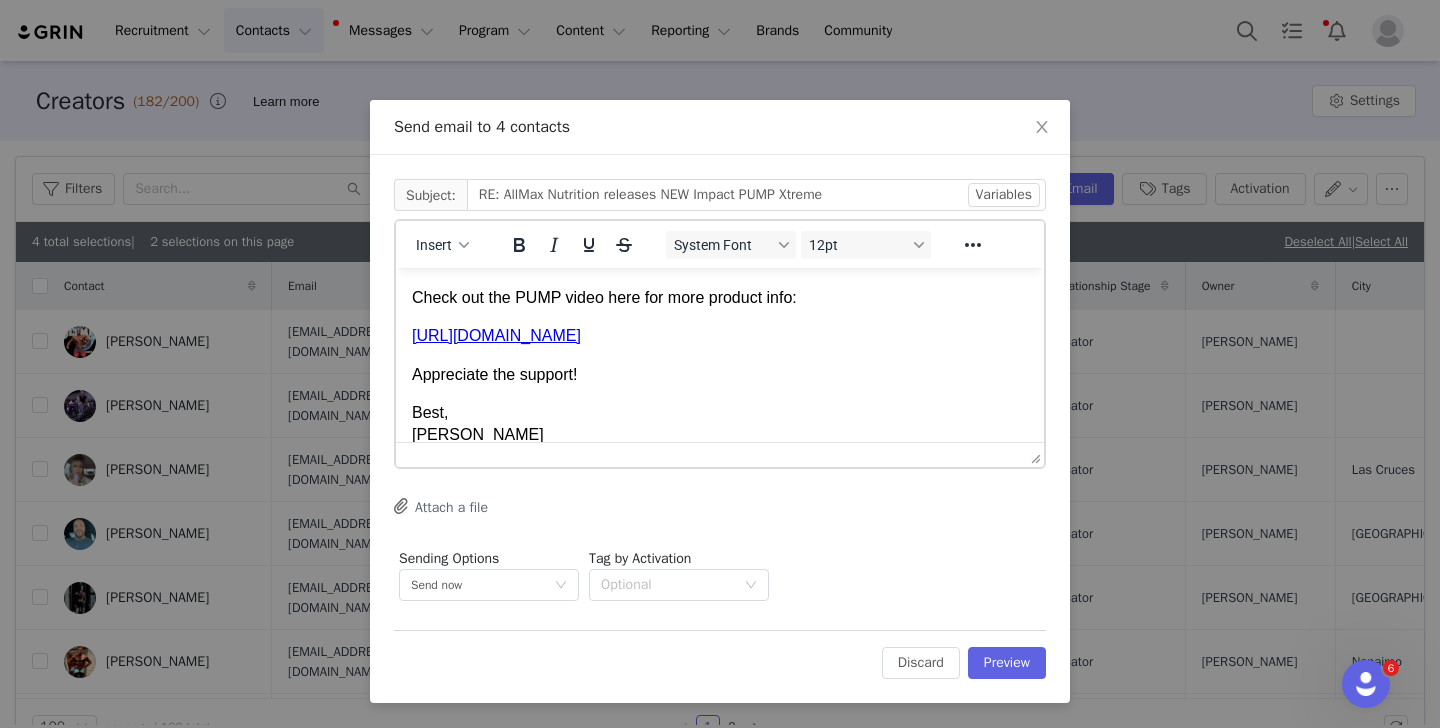 click on "Hi  First Name ,  Hope all is well.  I wanted to reach out as we're bringing our Impact PUMP Xtreme to [GEOGRAPHIC_DATA] - available beginning [DATE]!   I'm sending you a container of PUMP Xtreme to try and enjoy!  It's a stim free pre that gives a GREAT pump and is loaded with top shelf ingredients to power through your workouts.  Give it a try, and if you can make a short video to share on your socials, tag @teamallmax to help us get the word out - that would be greatly appreciated!   Check out the PUMP video here for more product info: [URL][DOMAIN_NAME] Appreciate the support! [PERSON_NAME]" at bounding box center (720, 264) 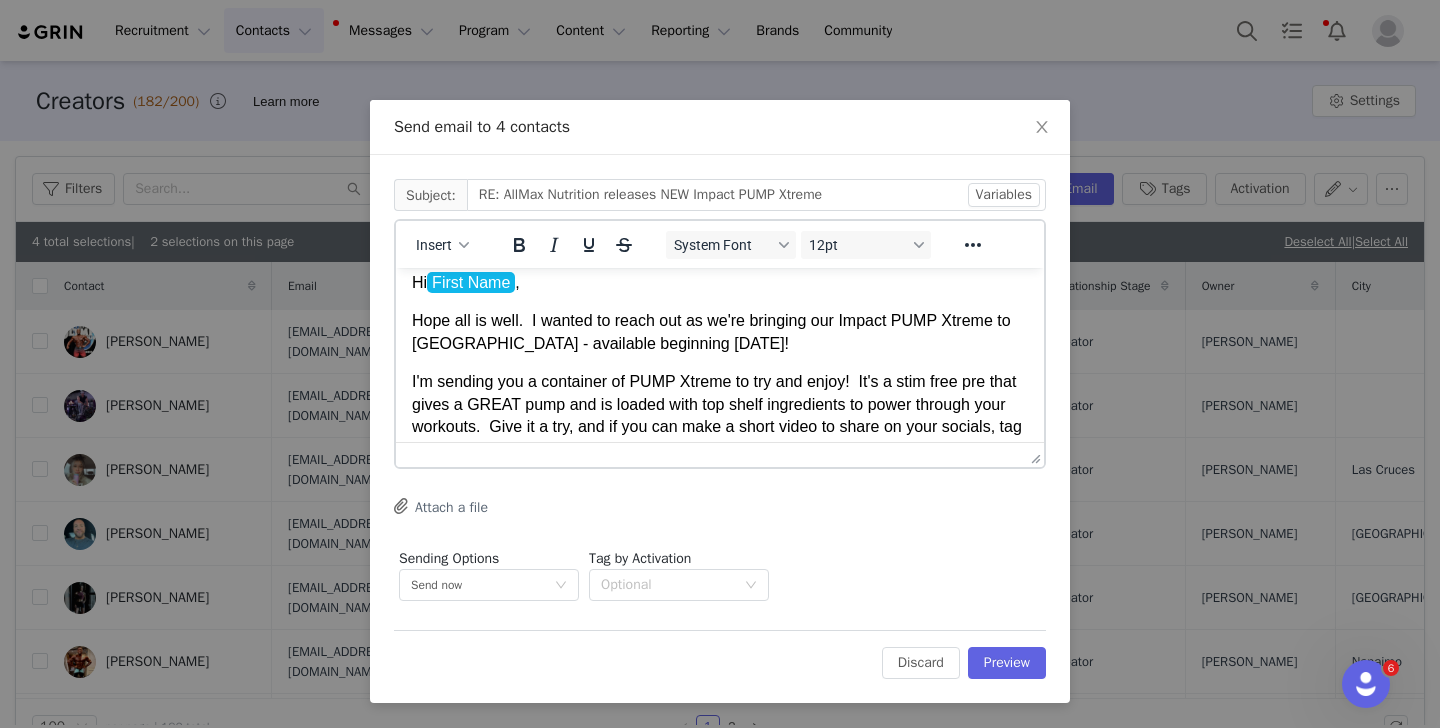 scroll, scrollTop: 0, scrollLeft: 0, axis: both 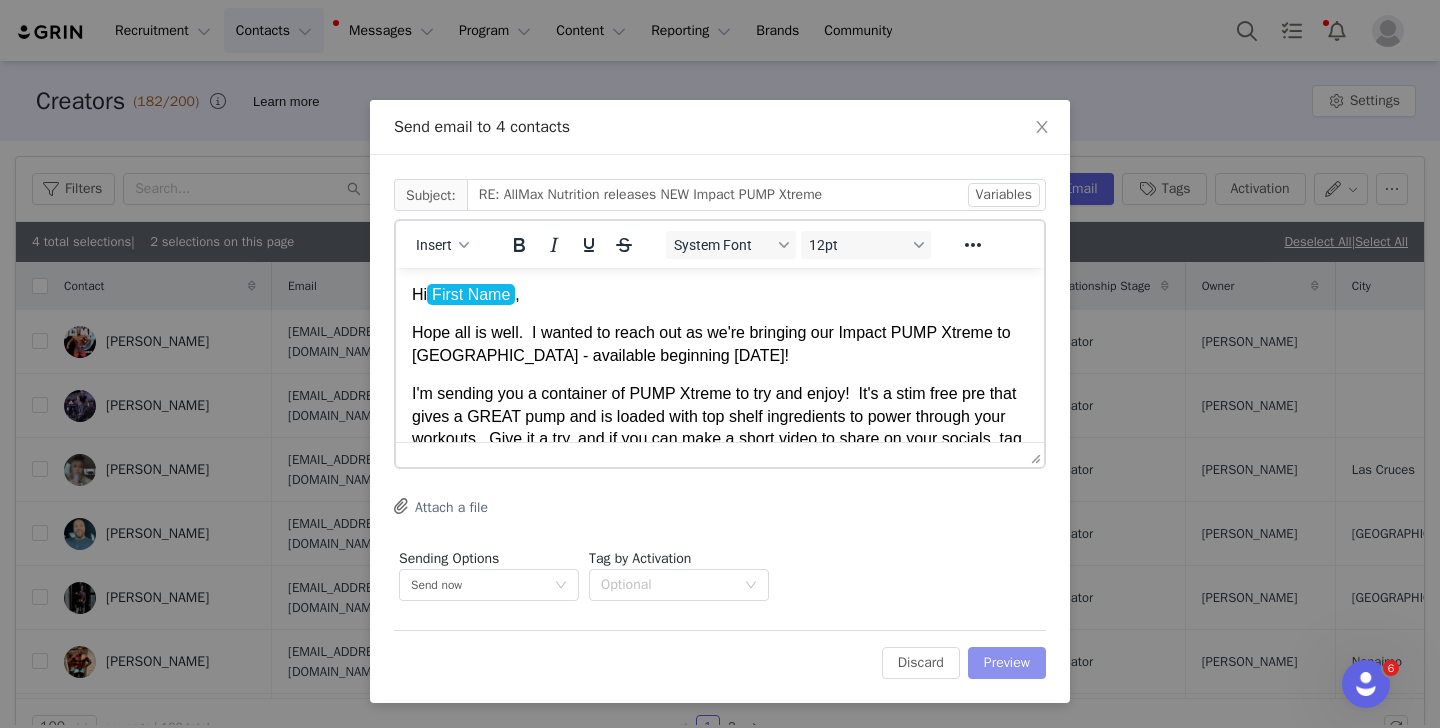click on "Preview" at bounding box center (1007, 663) 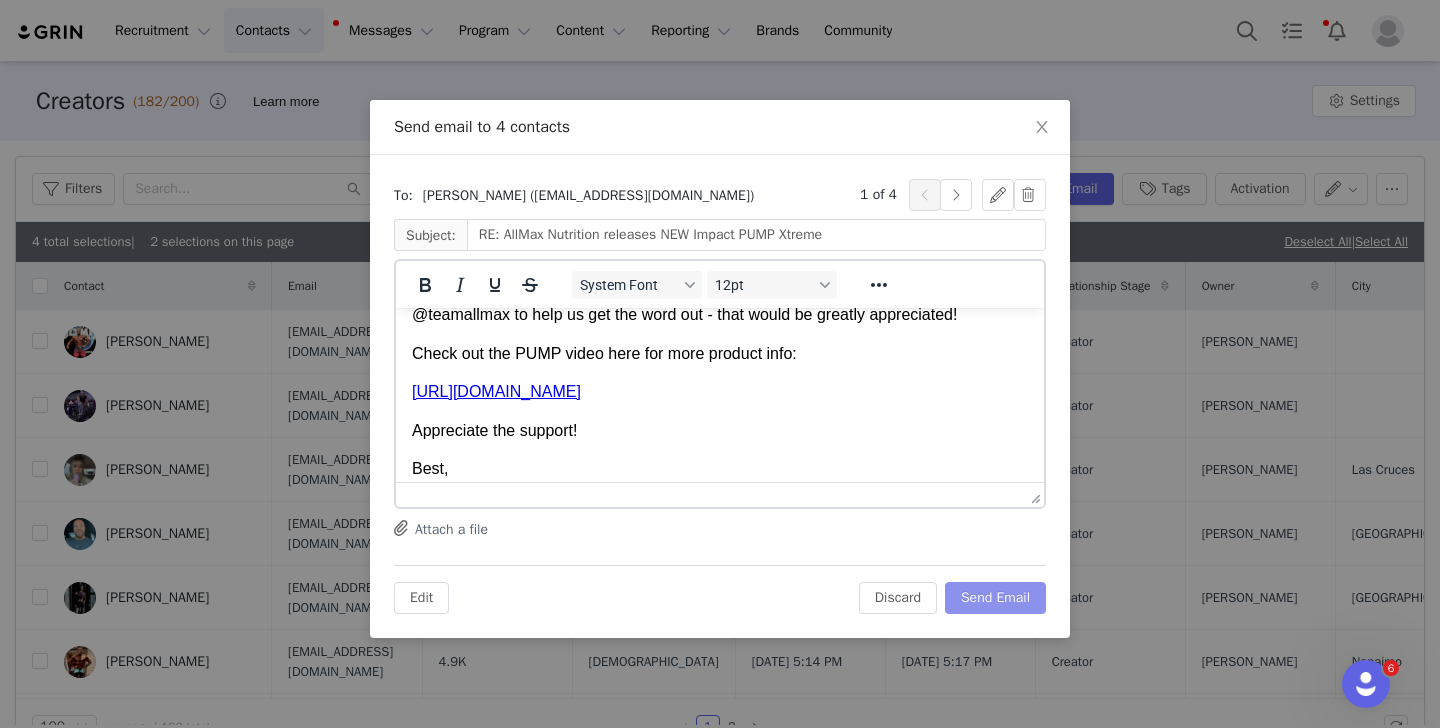 scroll, scrollTop: 0, scrollLeft: 0, axis: both 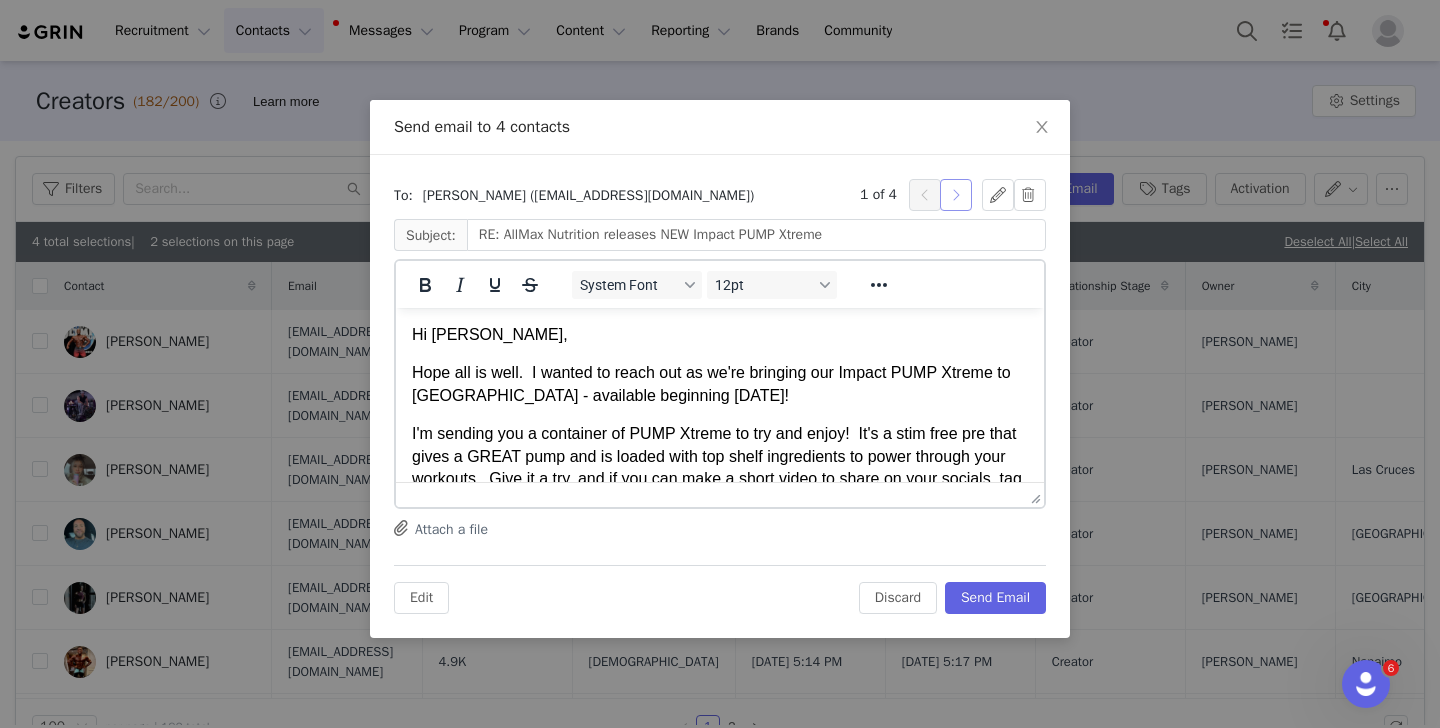 click at bounding box center [956, 195] 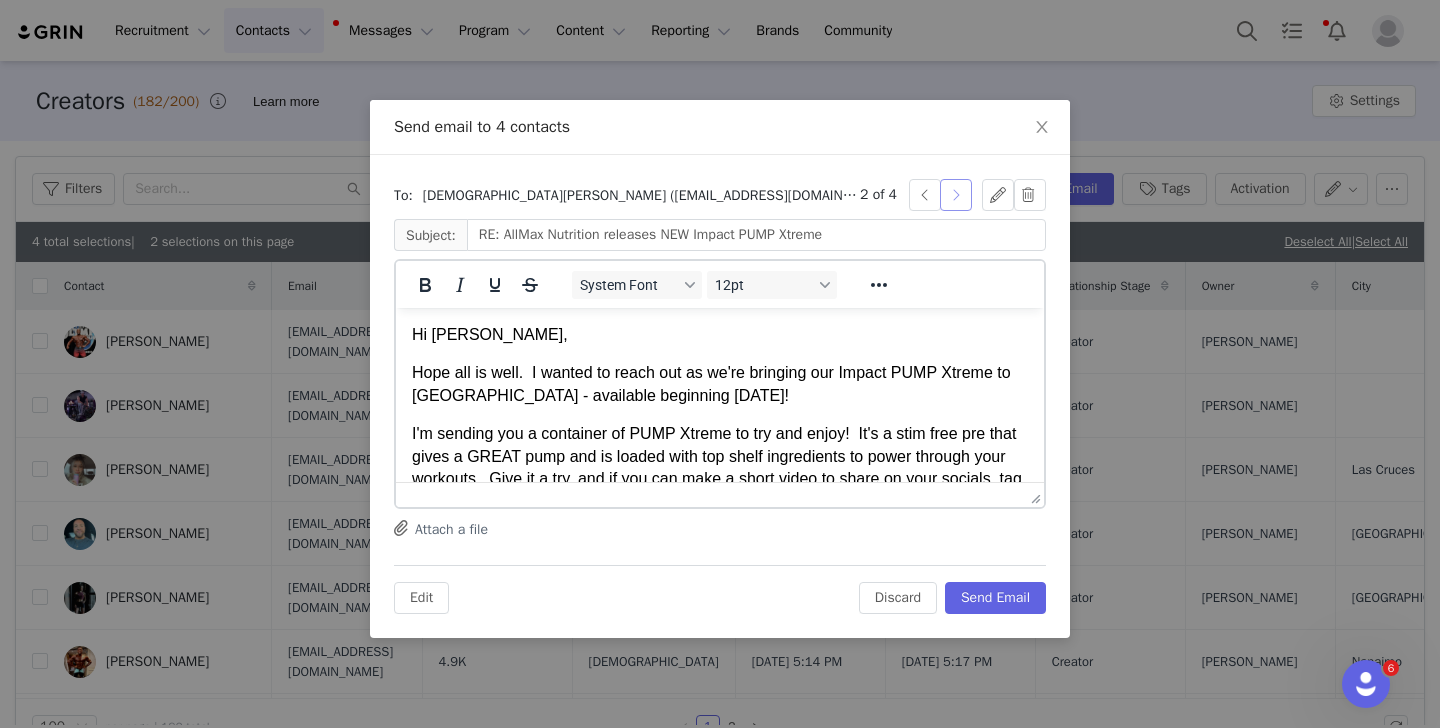 click at bounding box center [956, 195] 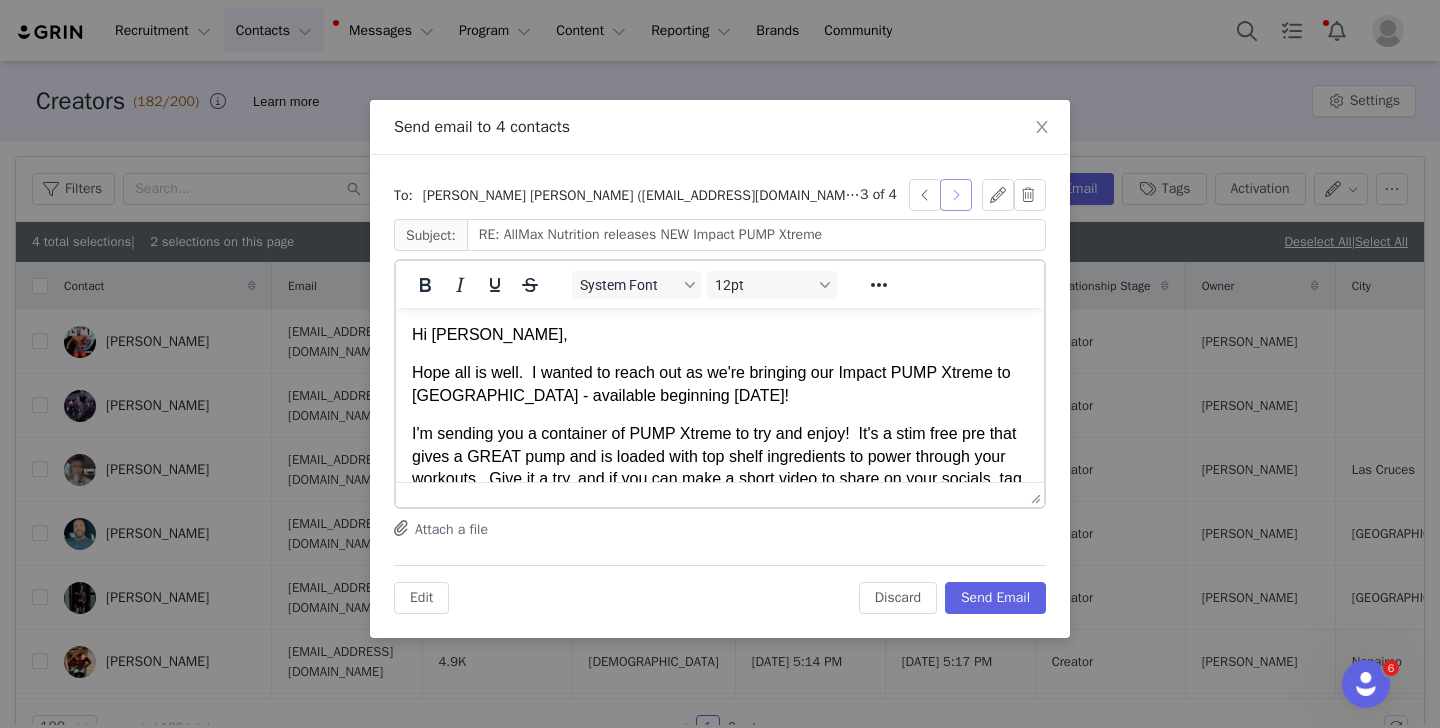 click at bounding box center (956, 195) 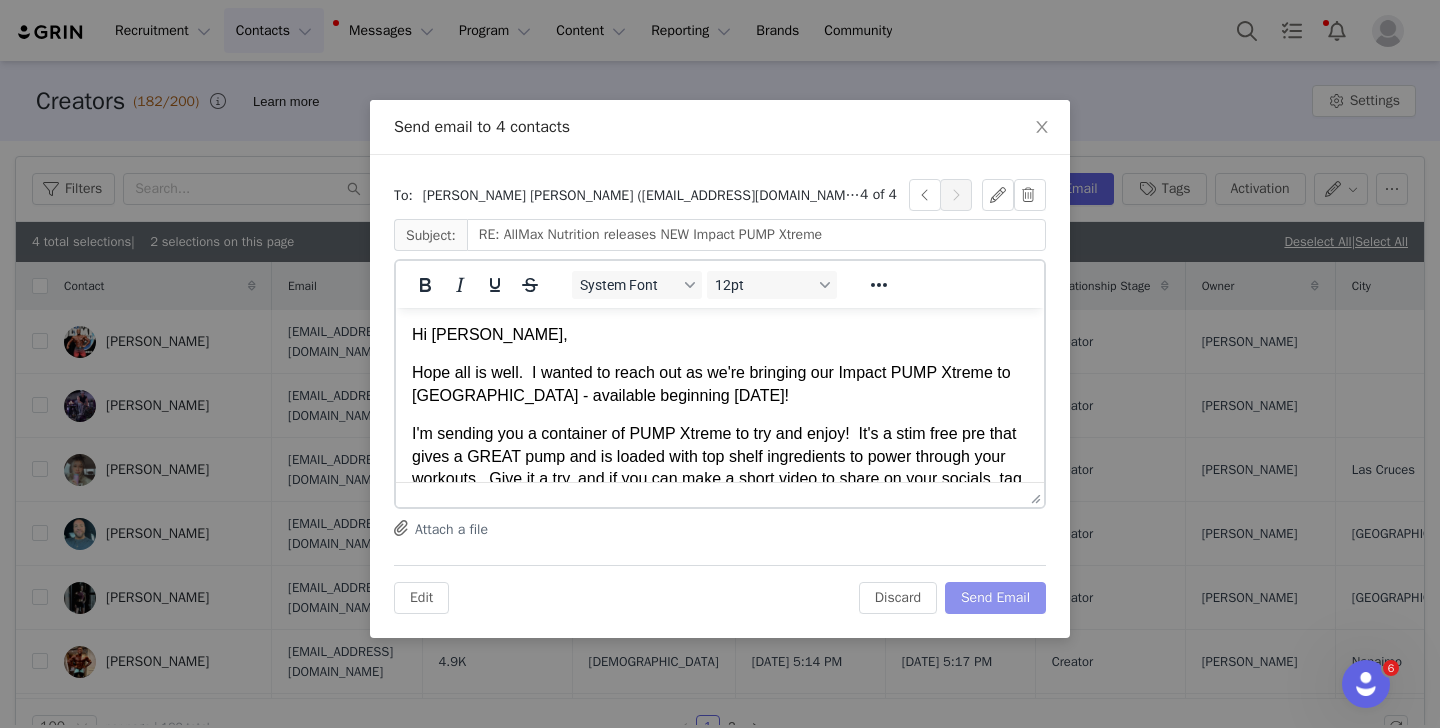 click on "Send Email" at bounding box center (995, 598) 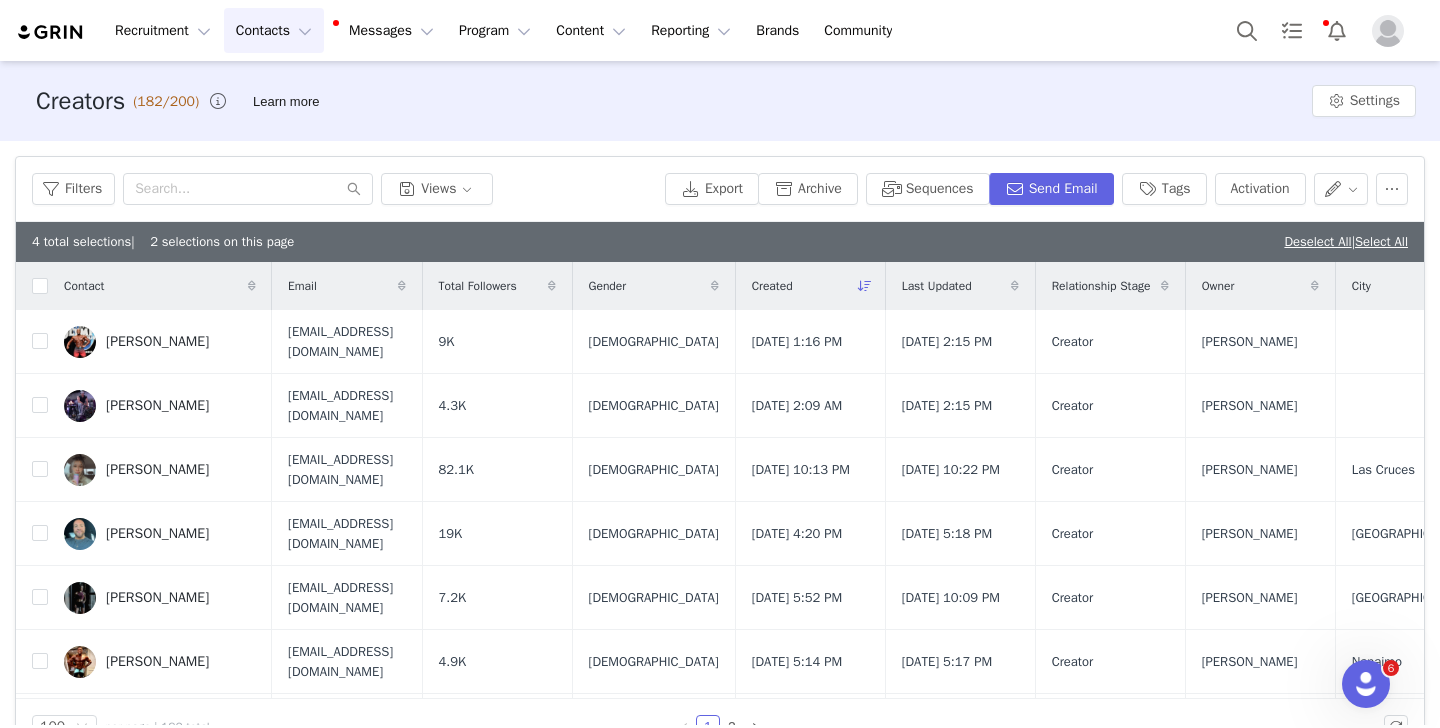 click on "Contacts Contacts" at bounding box center [274, 30] 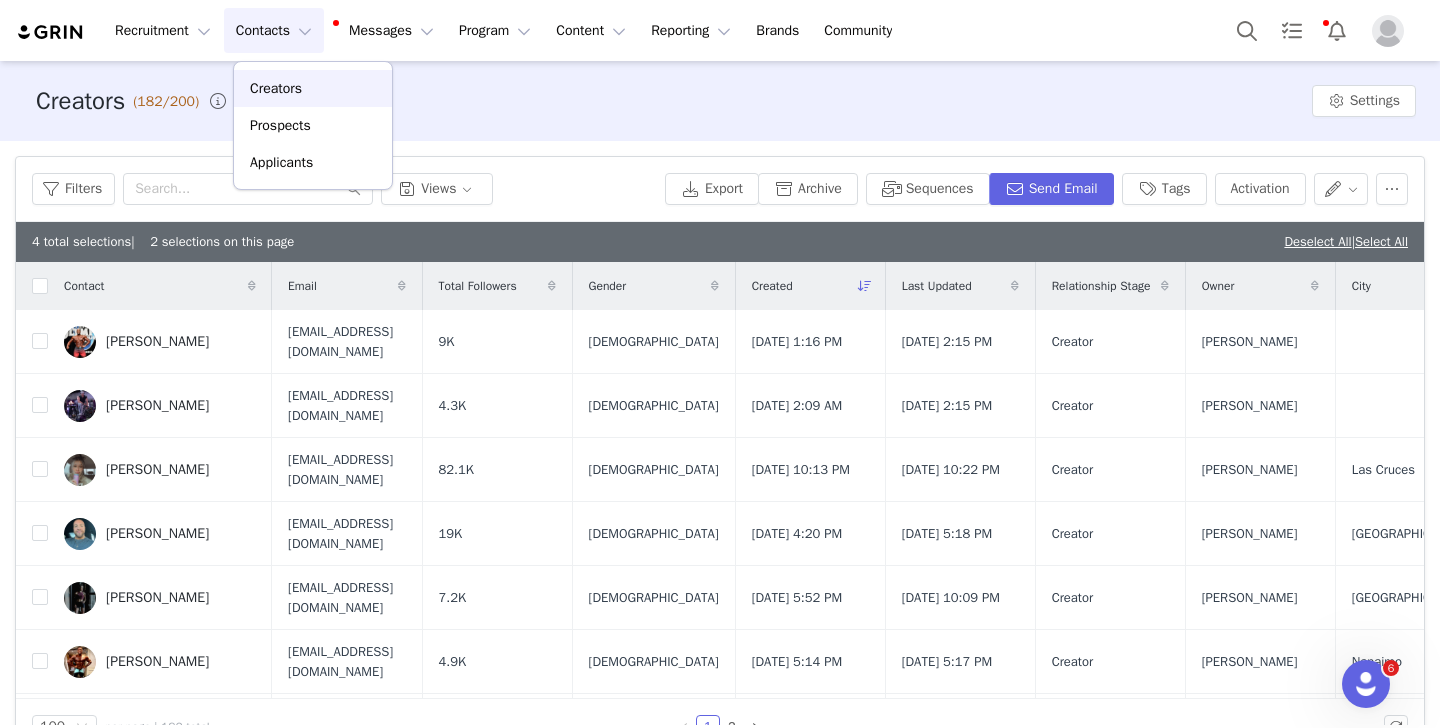 click on "Creators" at bounding box center (276, 88) 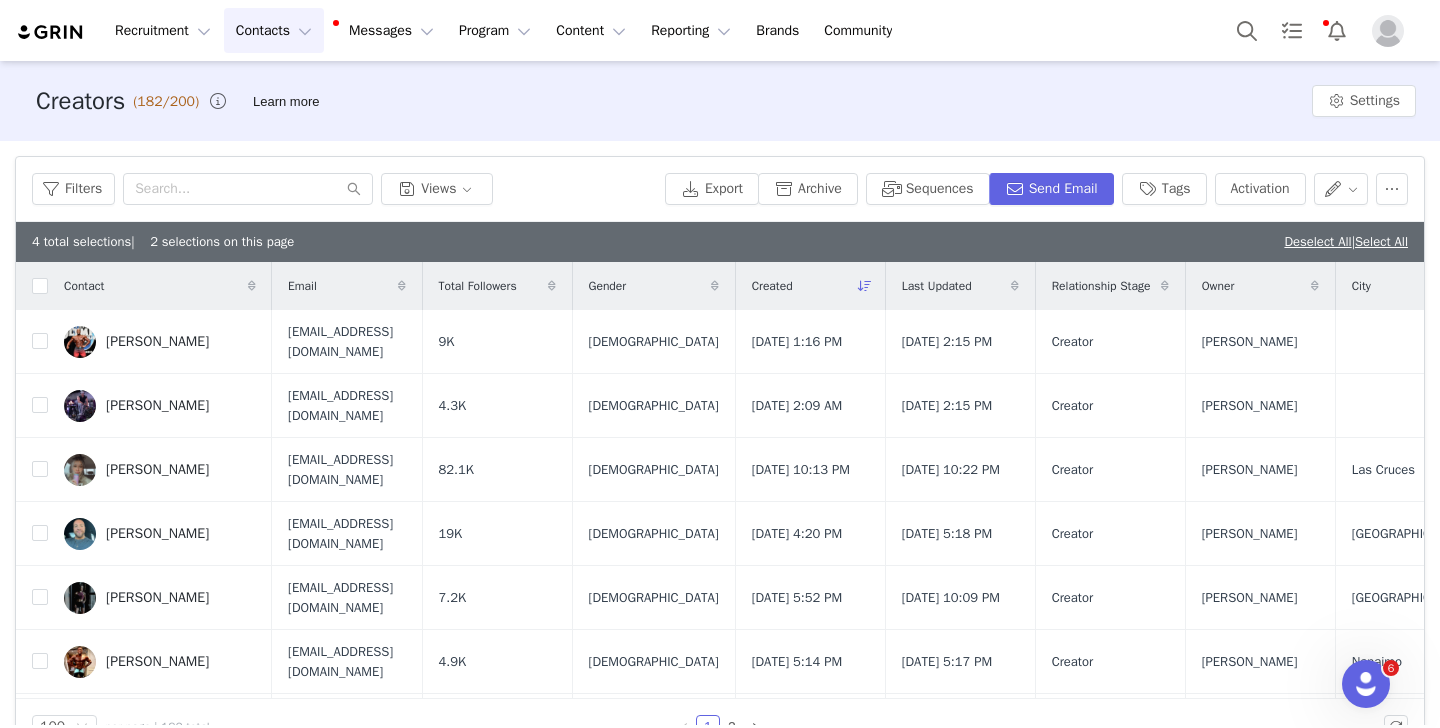 click on "Contacts Contacts" at bounding box center (274, 30) 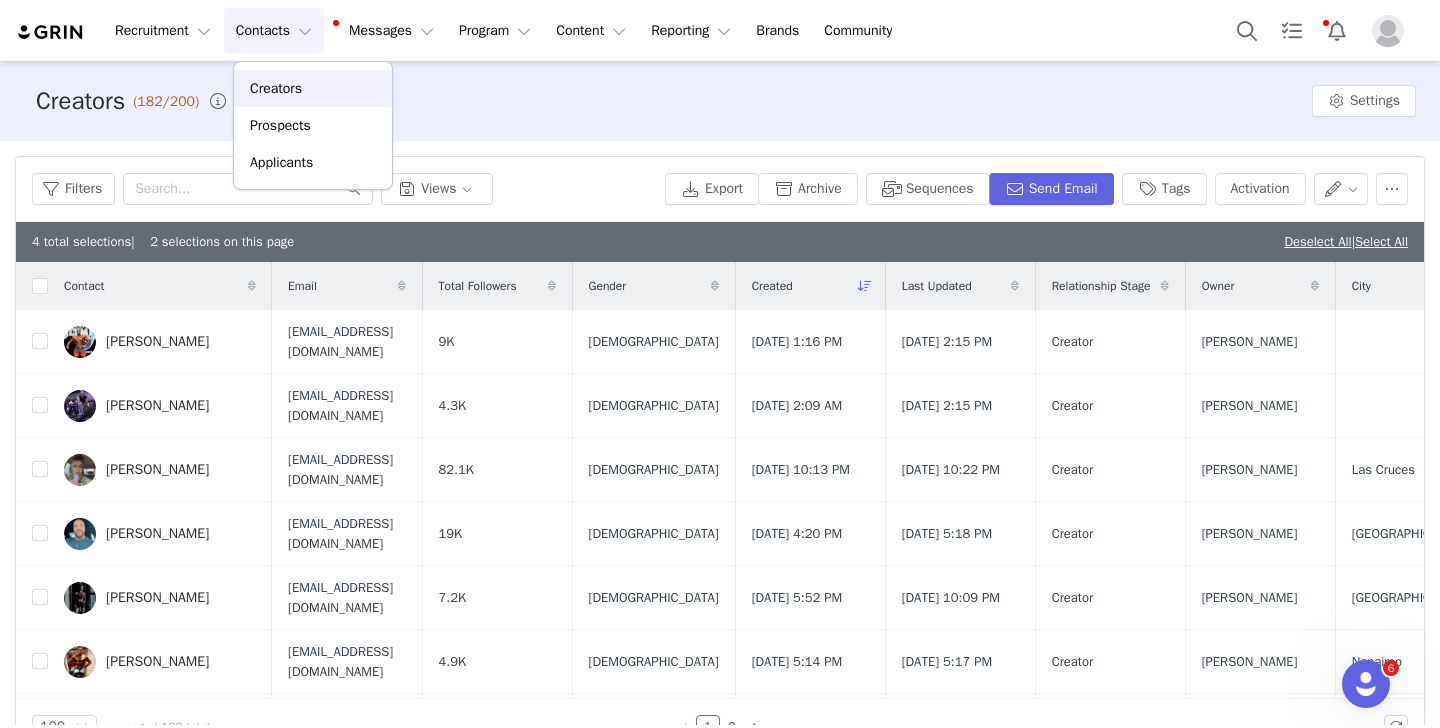 click on "Creators" at bounding box center (276, 88) 